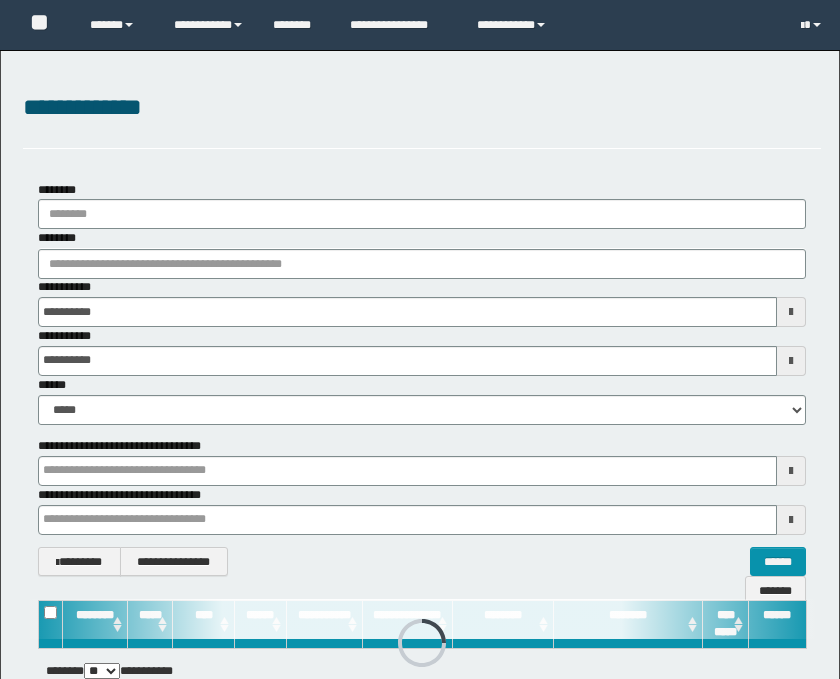 scroll, scrollTop: 0, scrollLeft: 0, axis: both 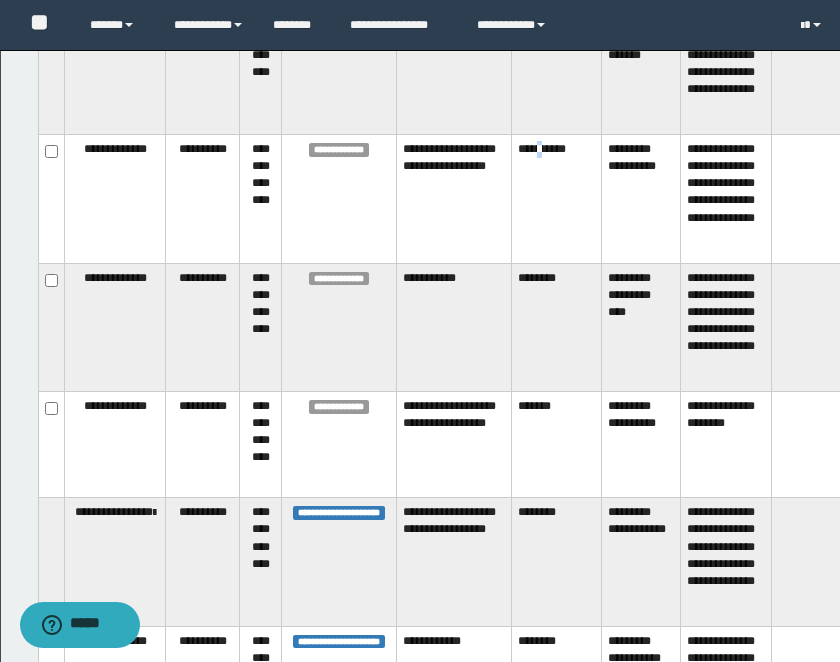 drag, startPoint x: 568, startPoint y: 290, endPoint x: 547, endPoint y: 190, distance: 102.18121 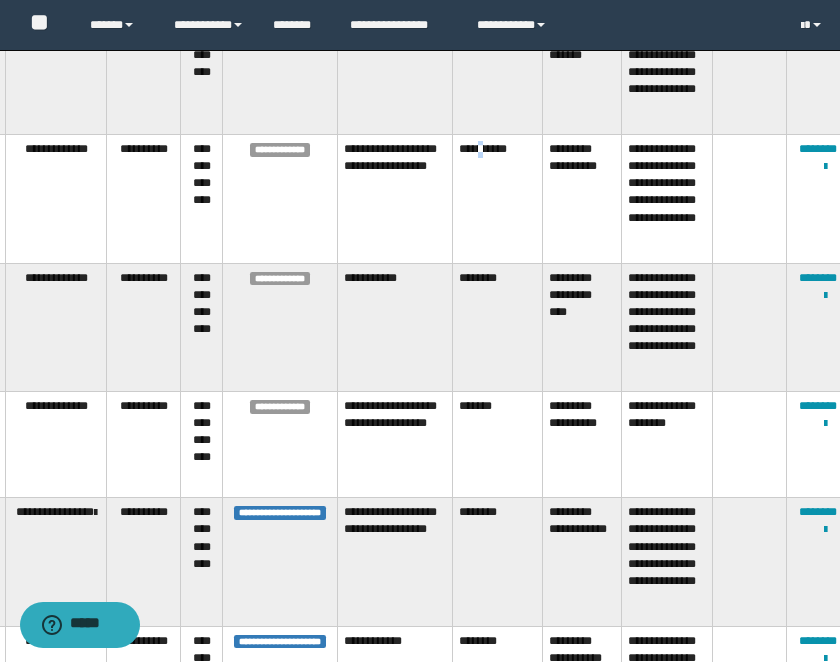 scroll, scrollTop: 1888, scrollLeft: 69, axis: both 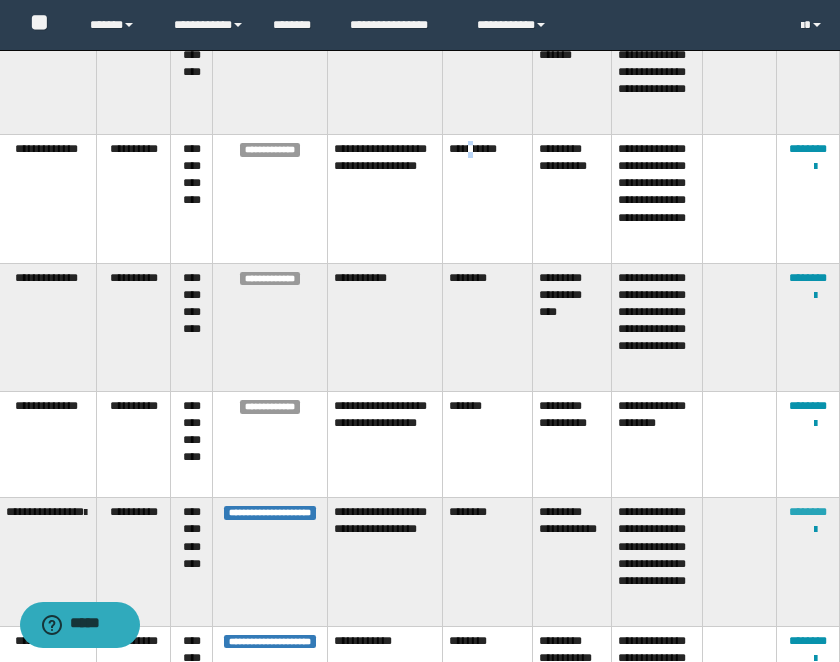 click on "********" at bounding box center (808, 512) 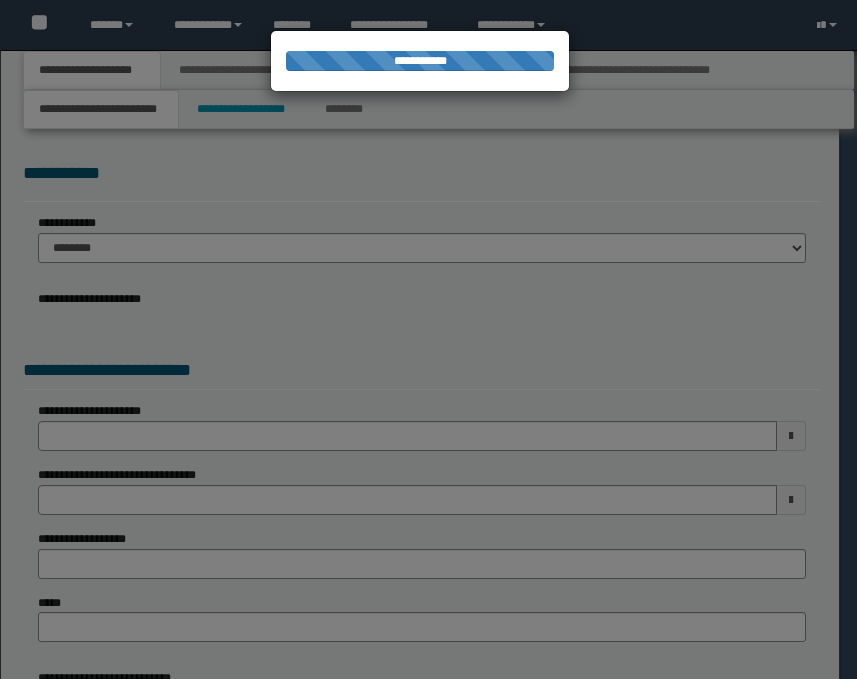 scroll, scrollTop: 0, scrollLeft: 0, axis: both 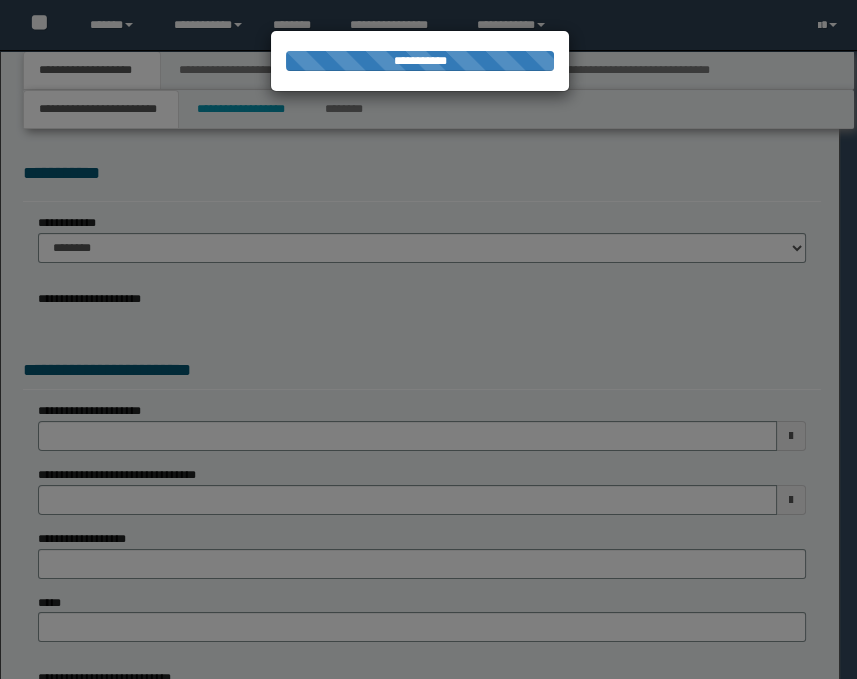 select on "*" 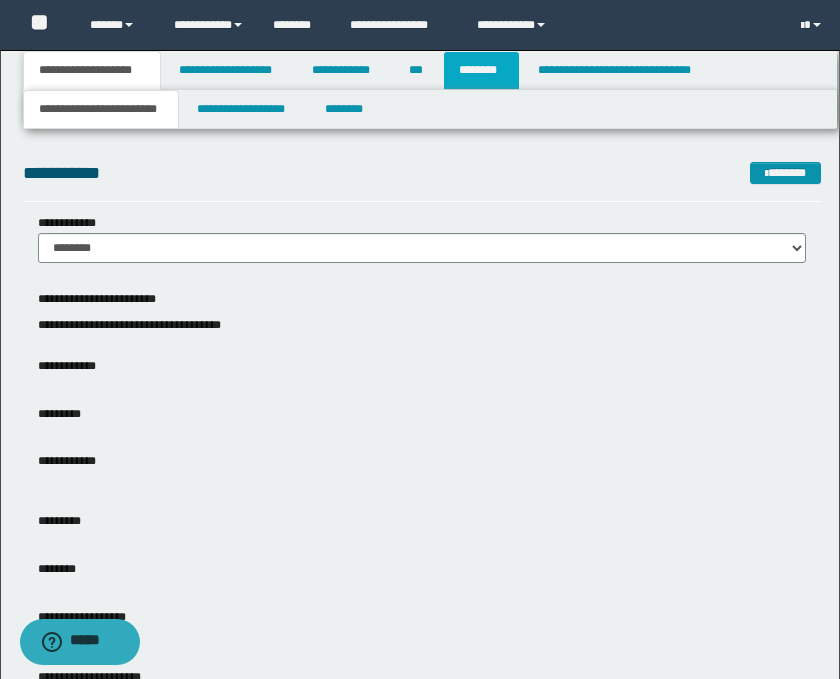 click on "********" at bounding box center [481, 70] 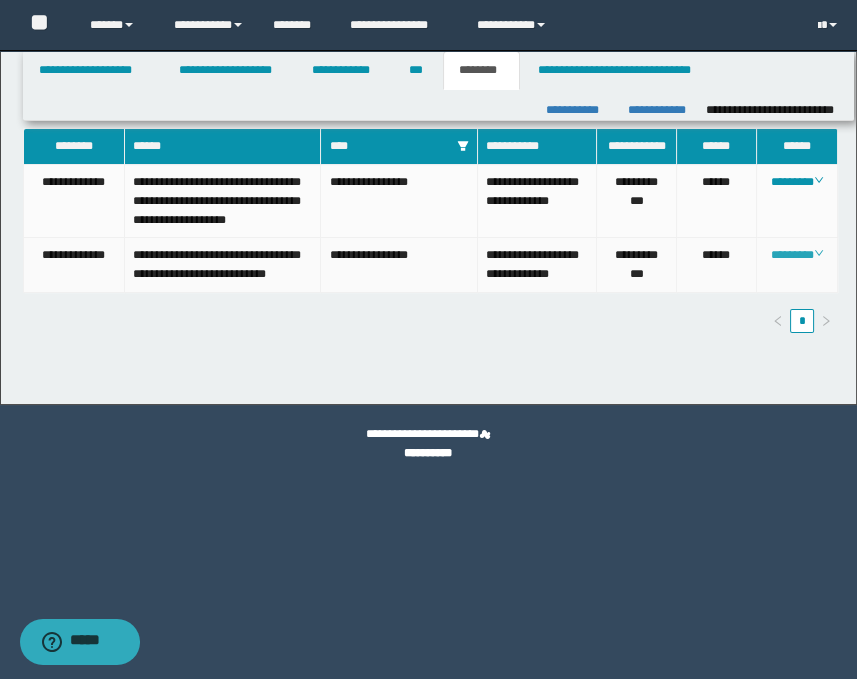 click on "********" at bounding box center (797, 255) 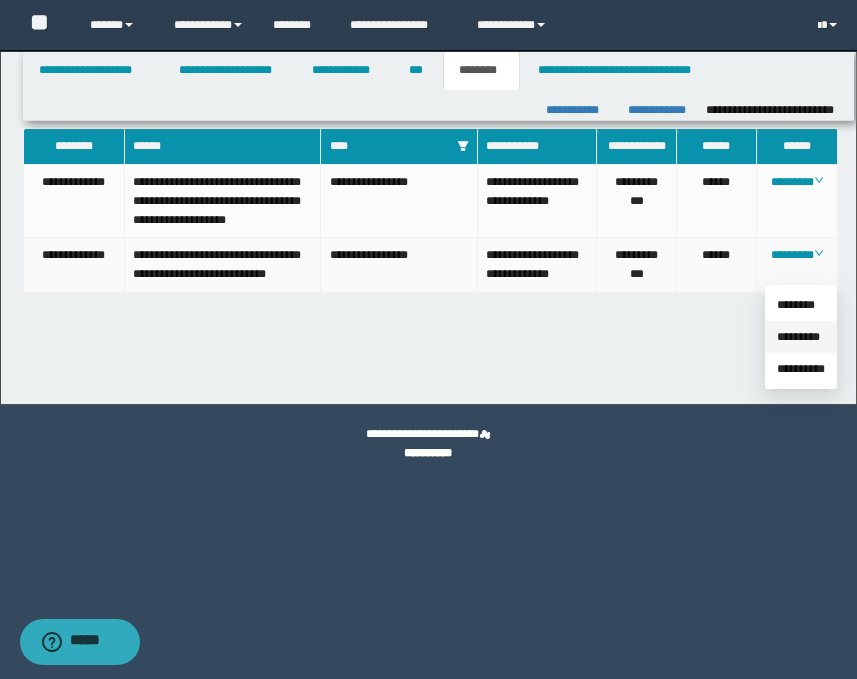 click on "*********" at bounding box center [798, 337] 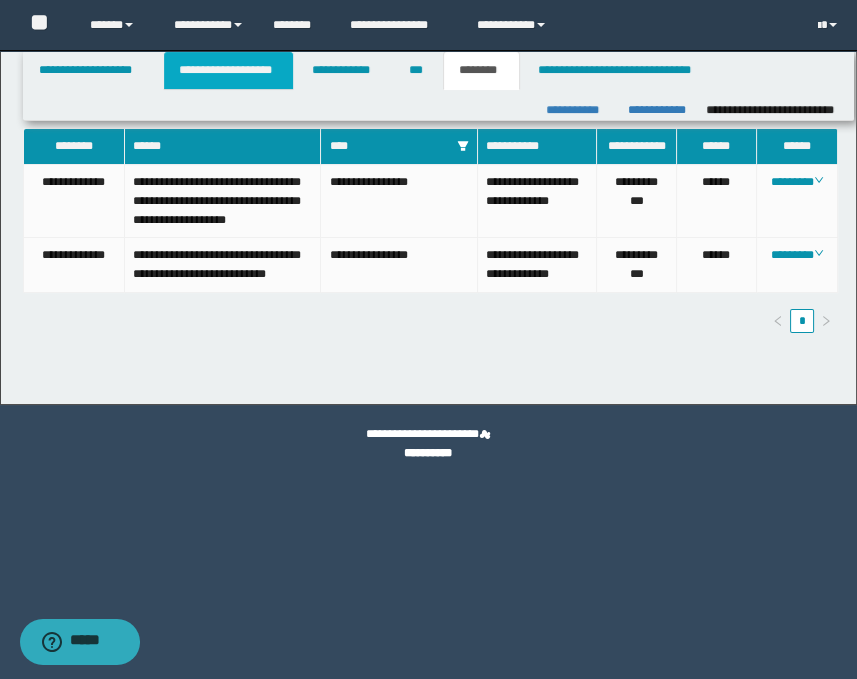 click on "**********" at bounding box center (228, 70) 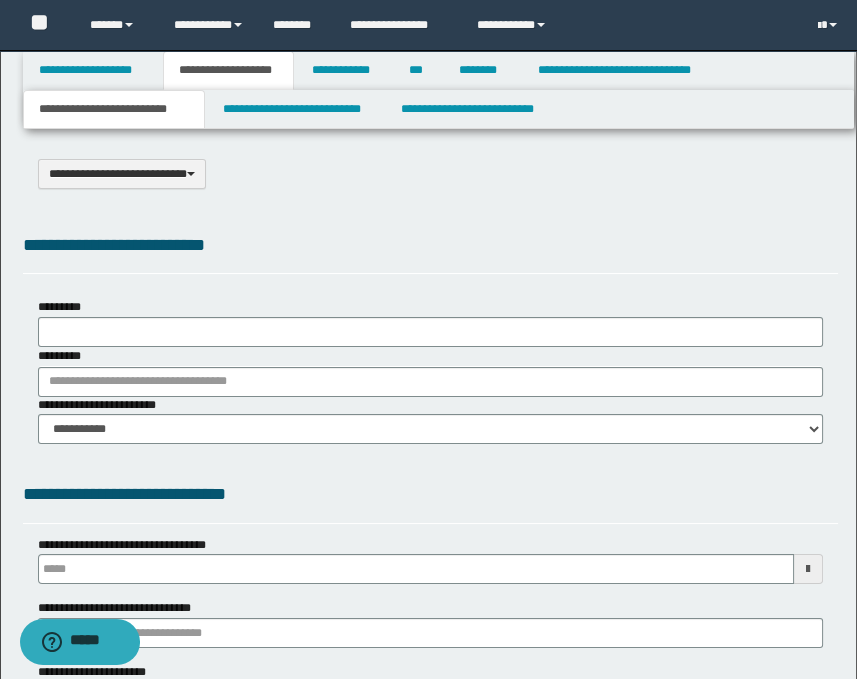 select on "*" 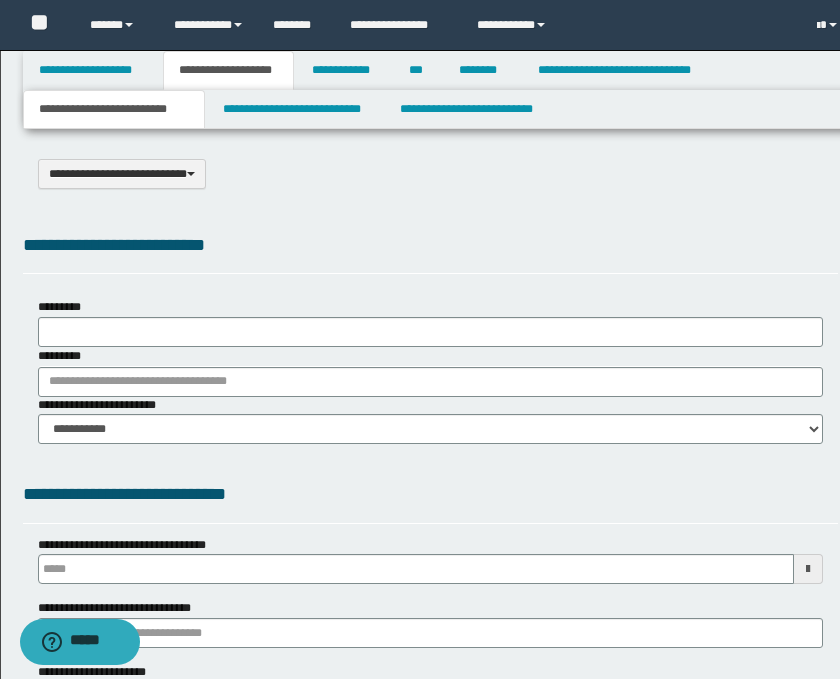 scroll, scrollTop: 0, scrollLeft: 0, axis: both 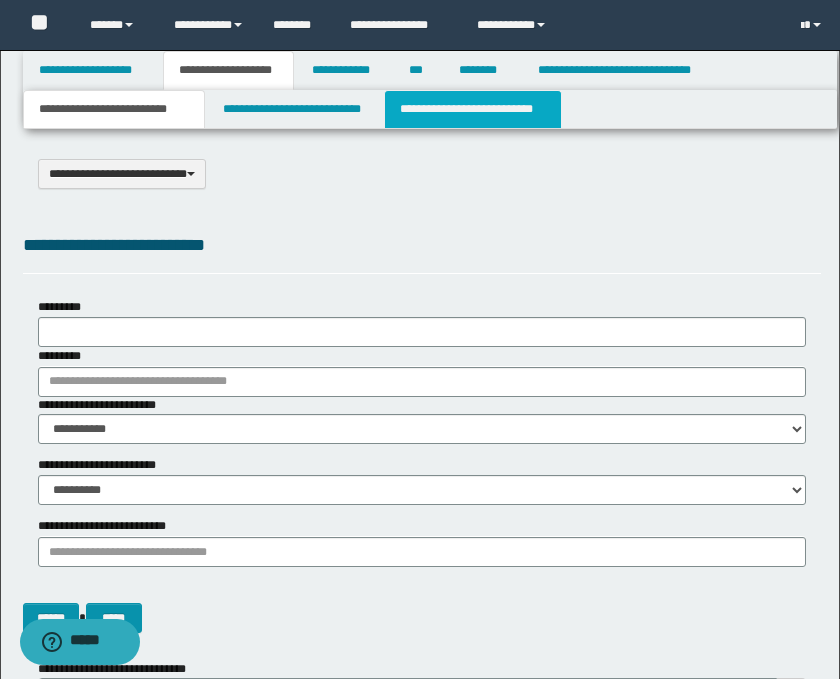 click on "**********" at bounding box center (472, 109) 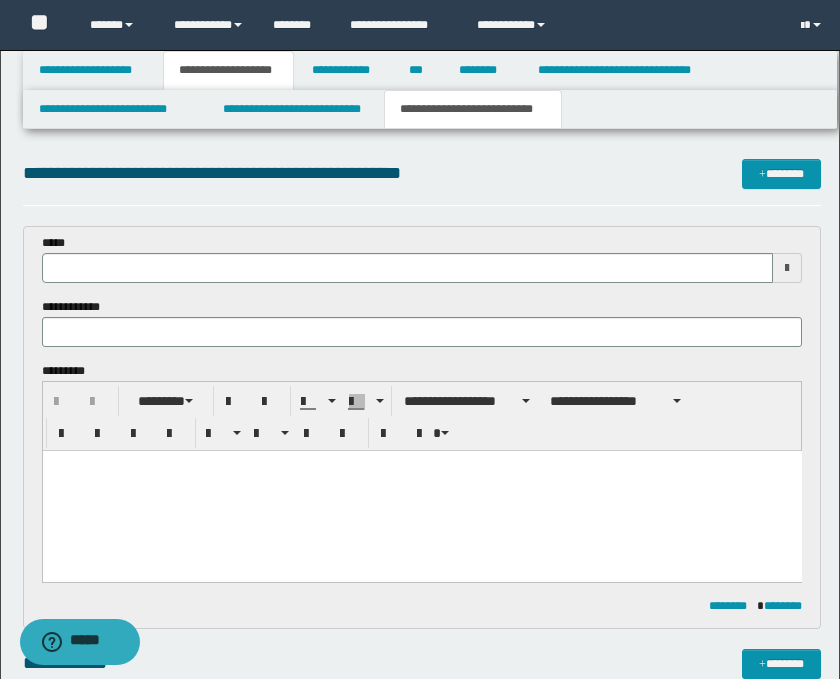 scroll, scrollTop: 0, scrollLeft: 0, axis: both 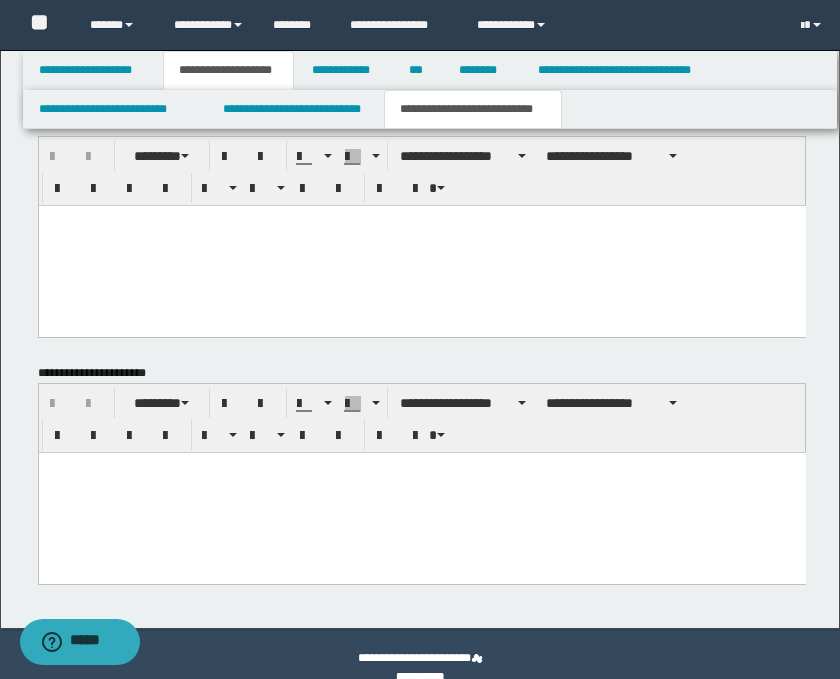 click at bounding box center (421, 492) 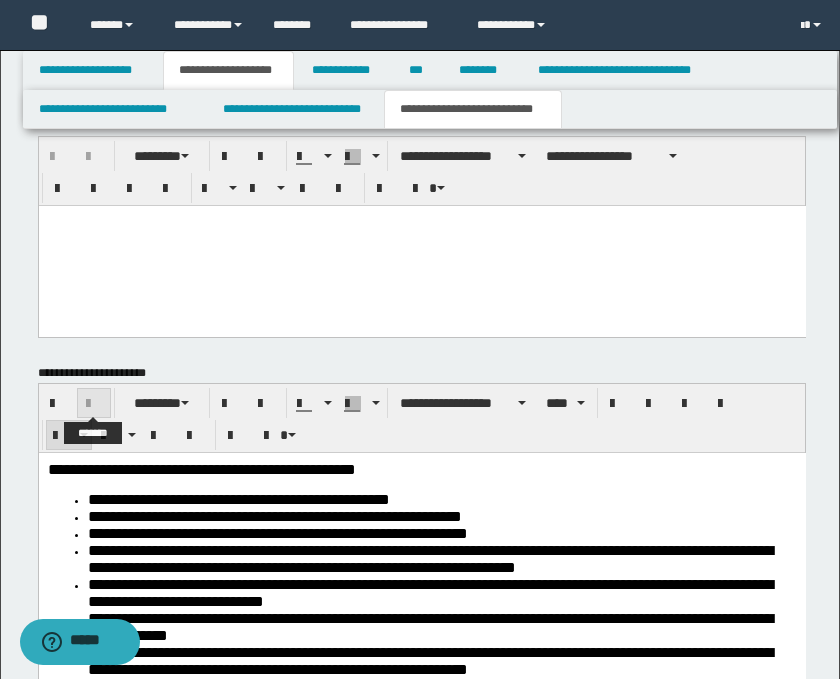 scroll, scrollTop: 555, scrollLeft: 0, axis: vertical 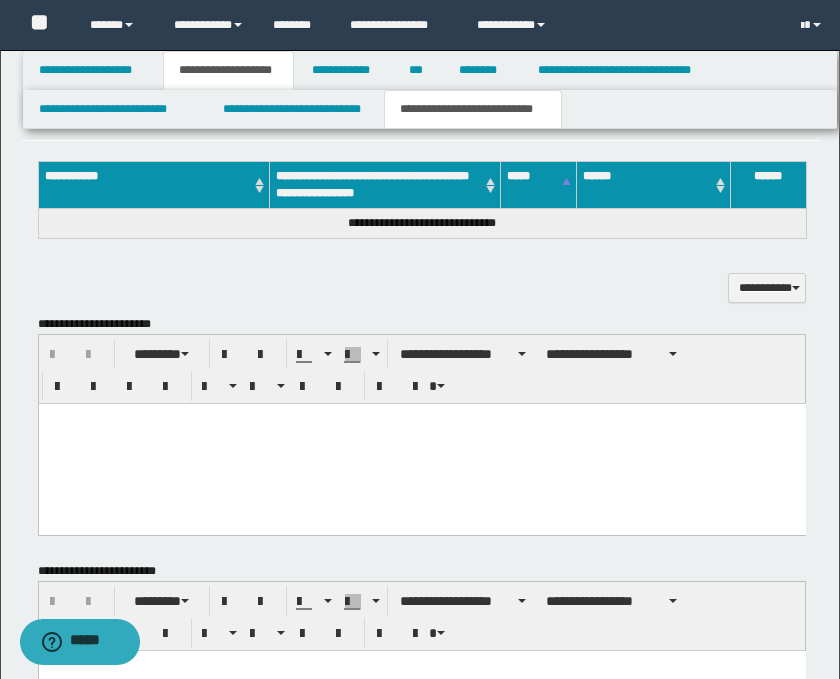 click at bounding box center (421, 443) 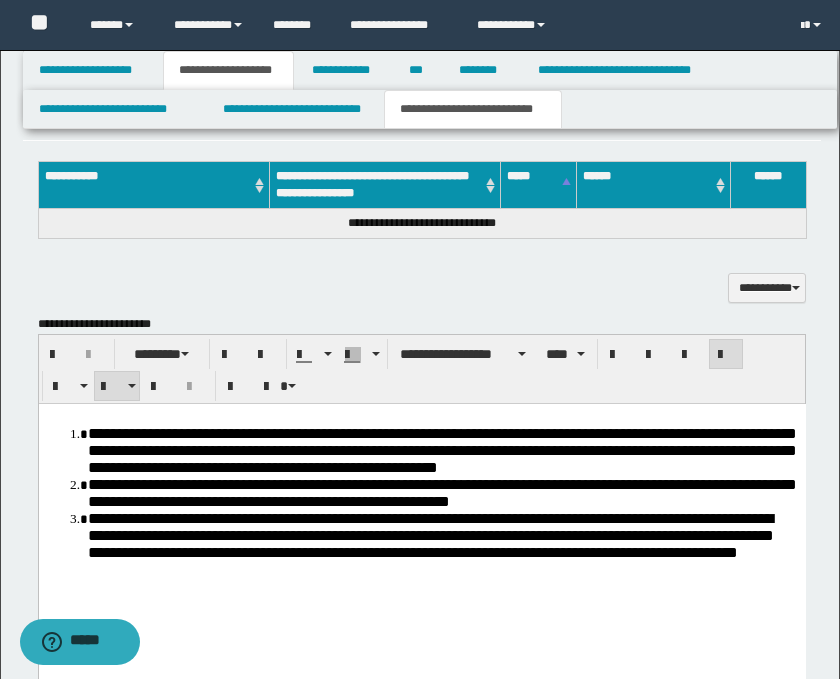 click on "**********" at bounding box center (441, 449) 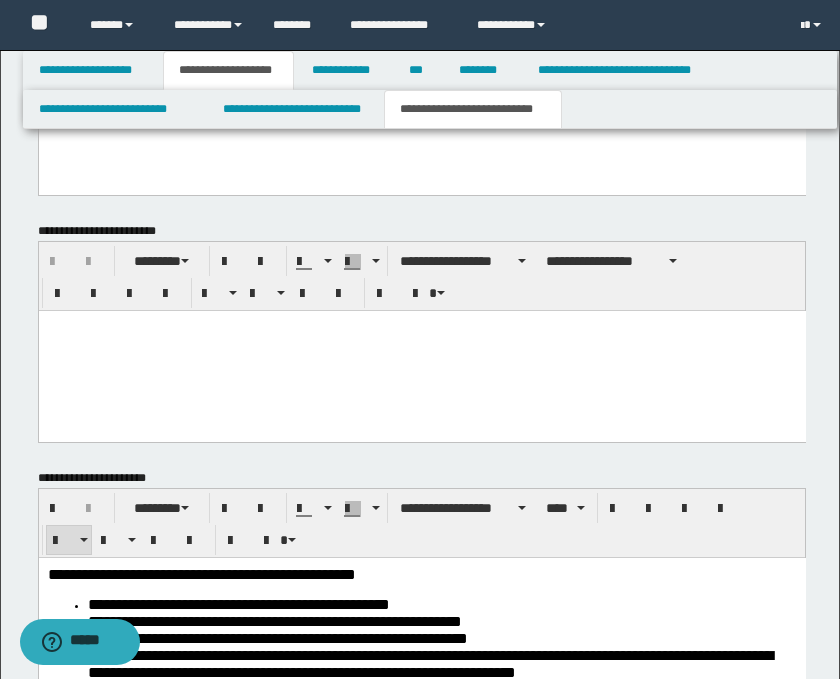 scroll, scrollTop: 1111, scrollLeft: 0, axis: vertical 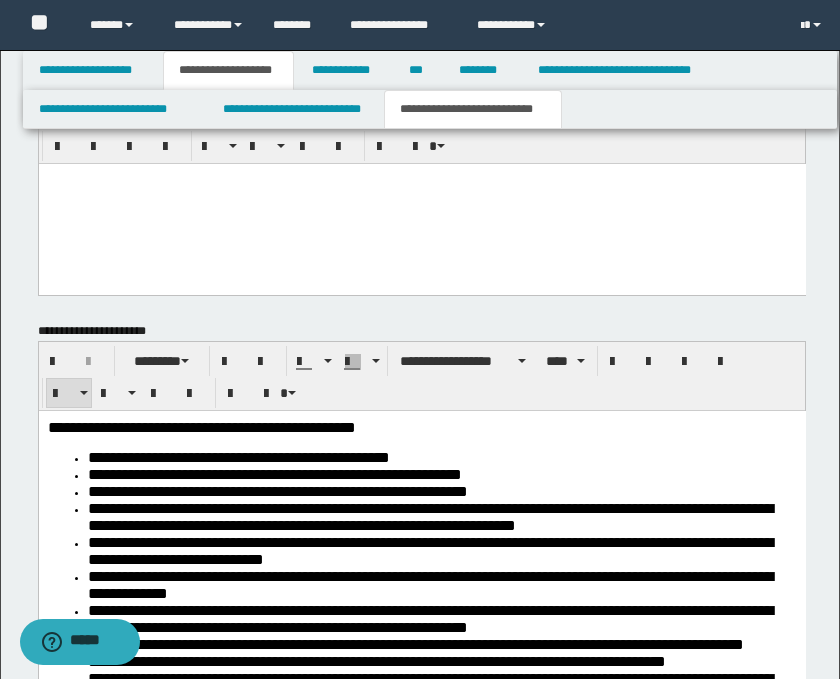 click at bounding box center [421, 203] 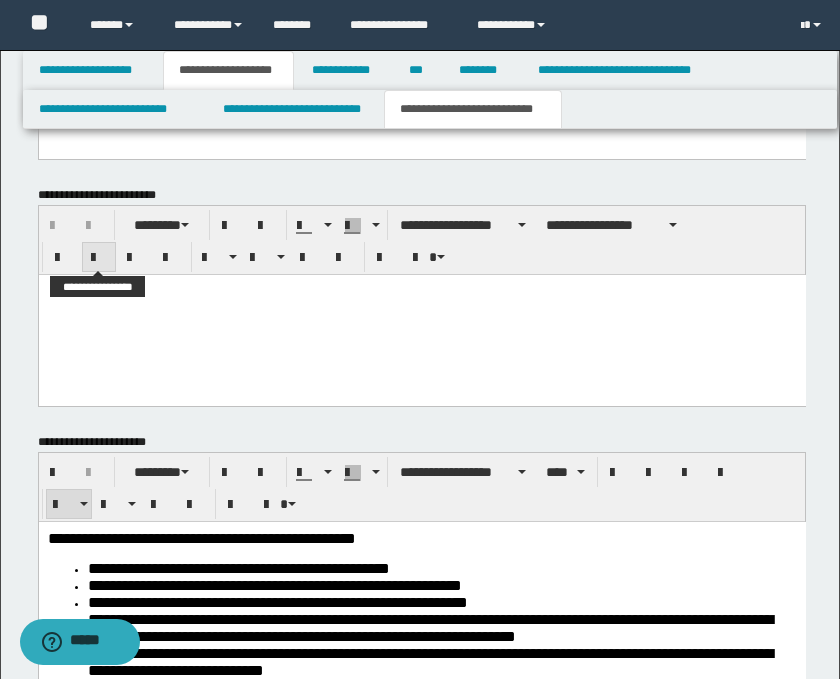 scroll, scrollTop: 1222, scrollLeft: 0, axis: vertical 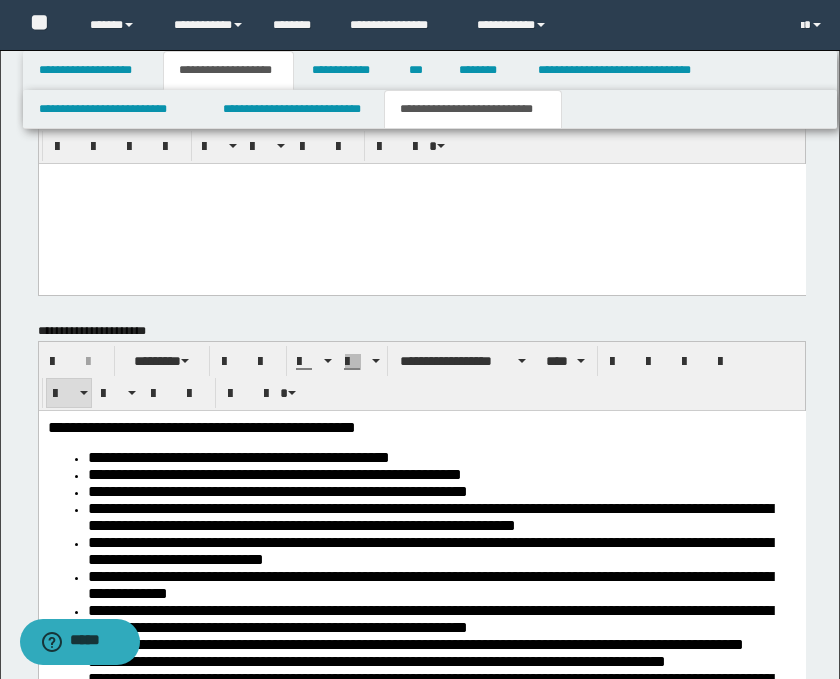 click at bounding box center (421, 203) 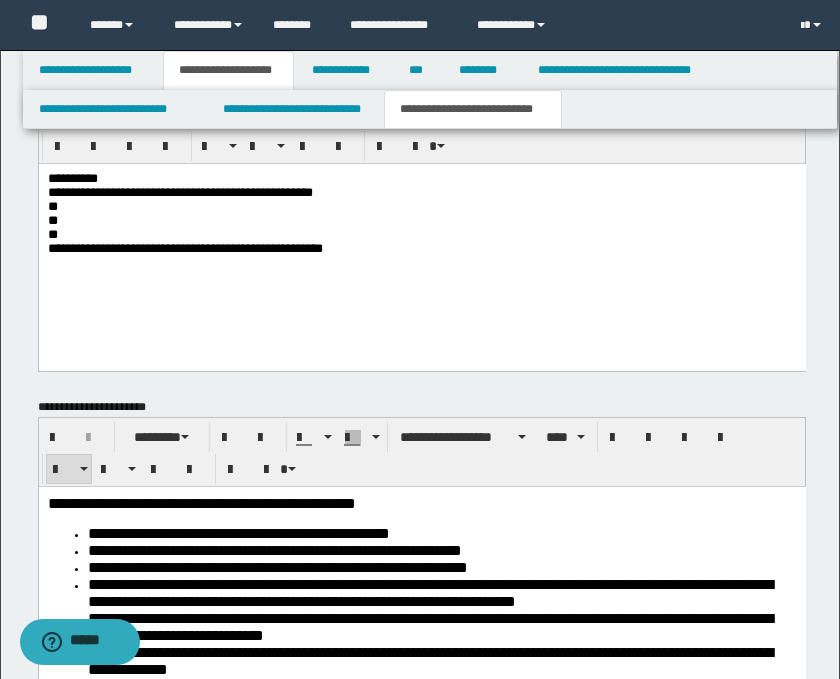 click on "**********" at bounding box center [421, 241] 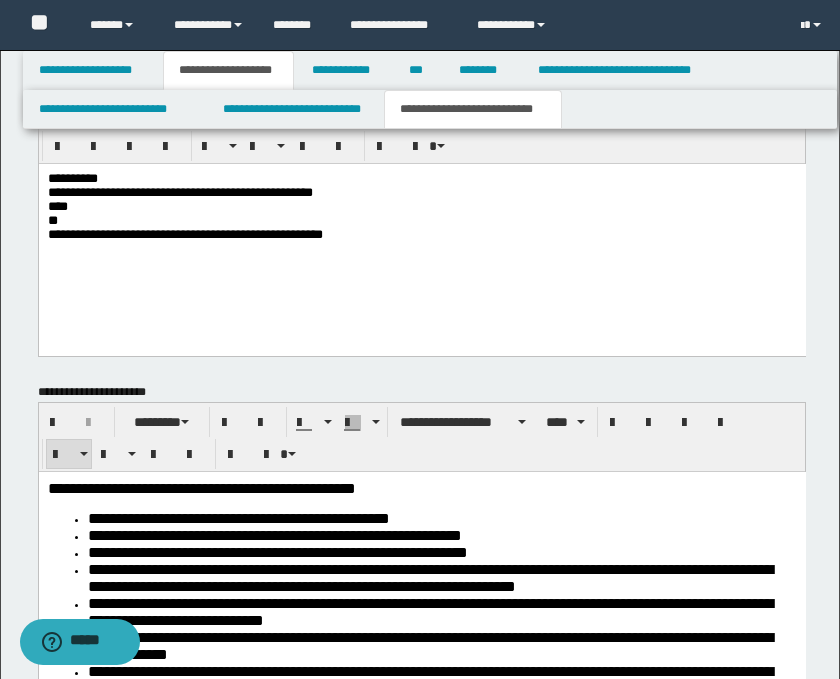 click on "**********" at bounding box center [421, 209] 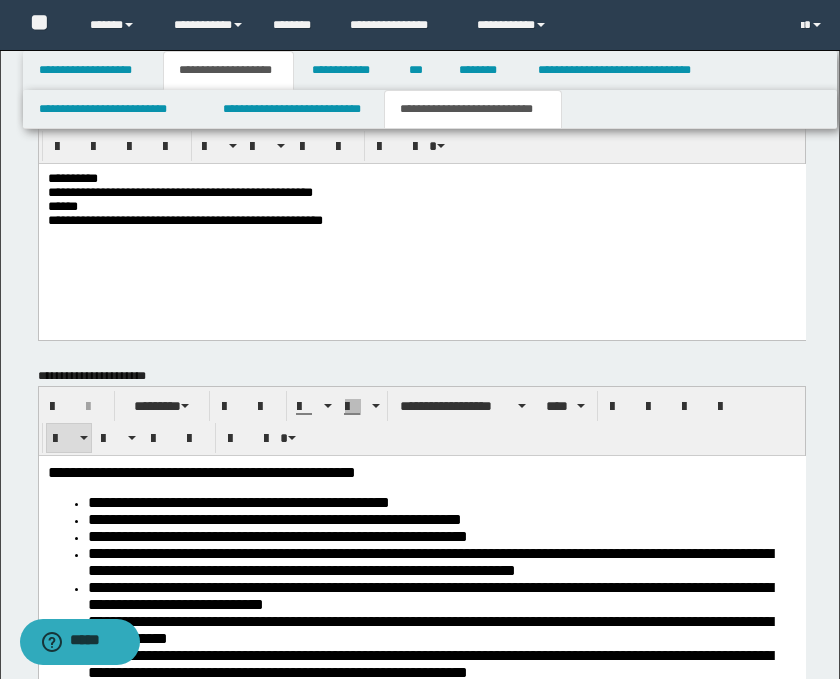 click on "**********" at bounding box center [421, 201] 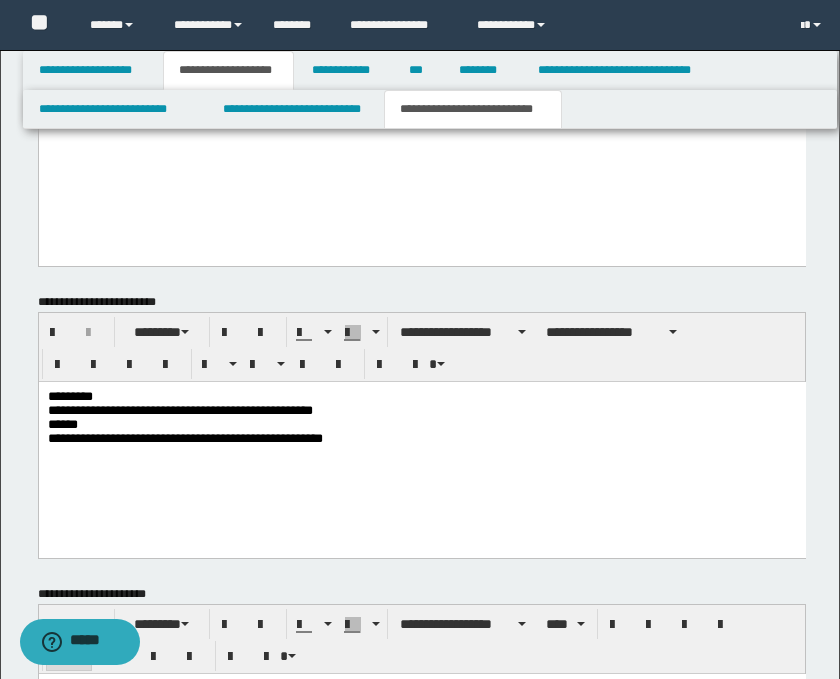 scroll, scrollTop: 1000, scrollLeft: 0, axis: vertical 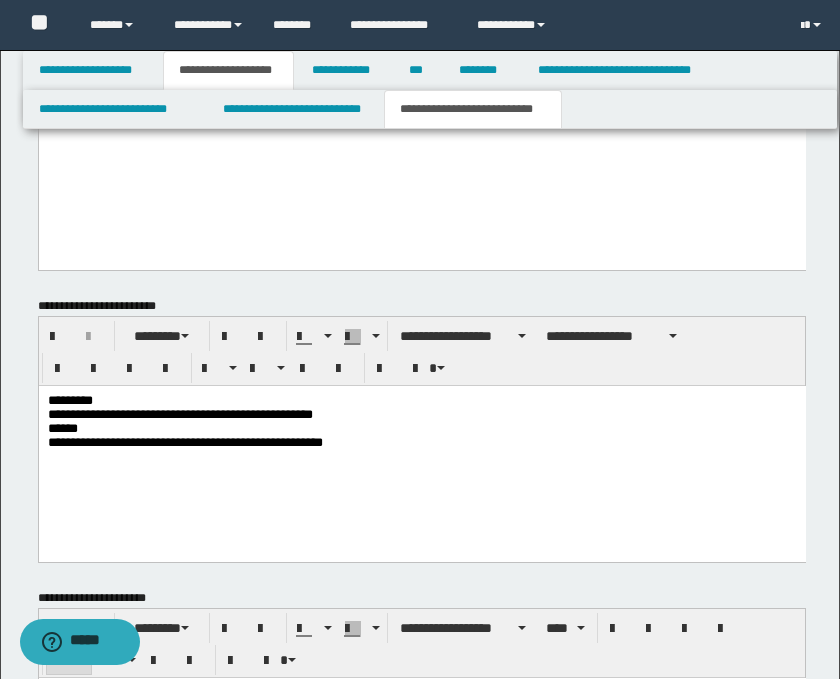 click on "**********" at bounding box center (421, 423) 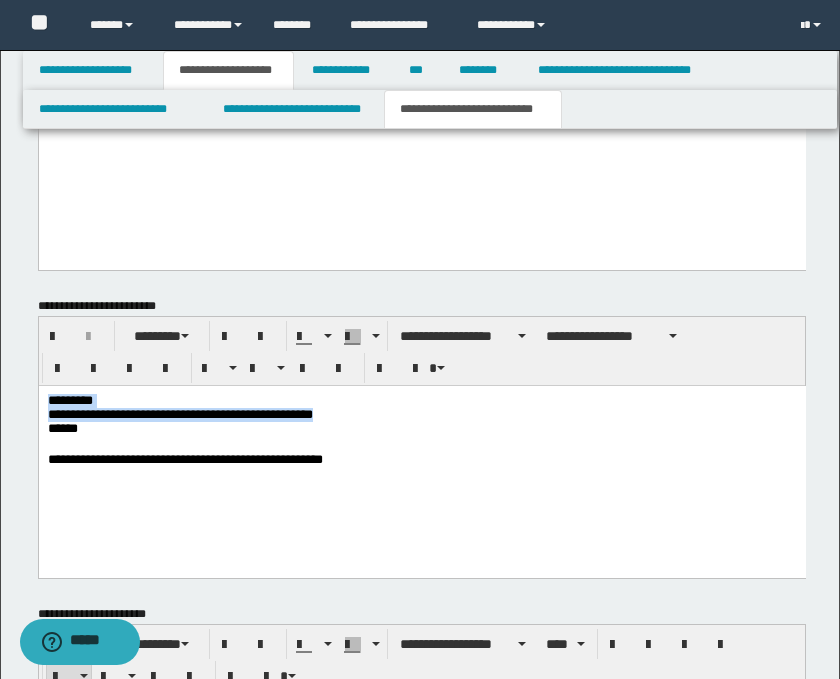 drag, startPoint x: 442, startPoint y: 416, endPoint x: 116, endPoint y: 394, distance: 326.7415 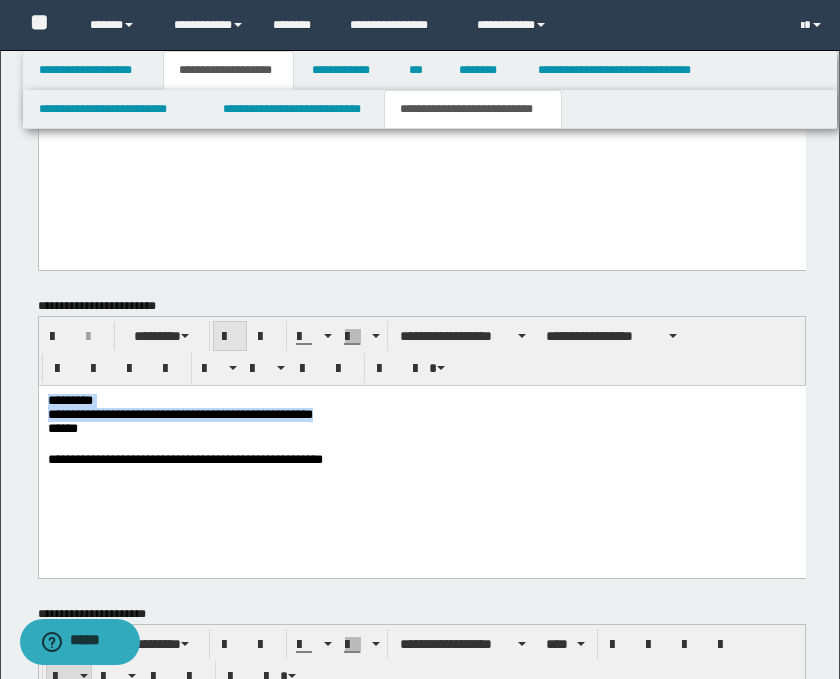 click at bounding box center [230, 337] 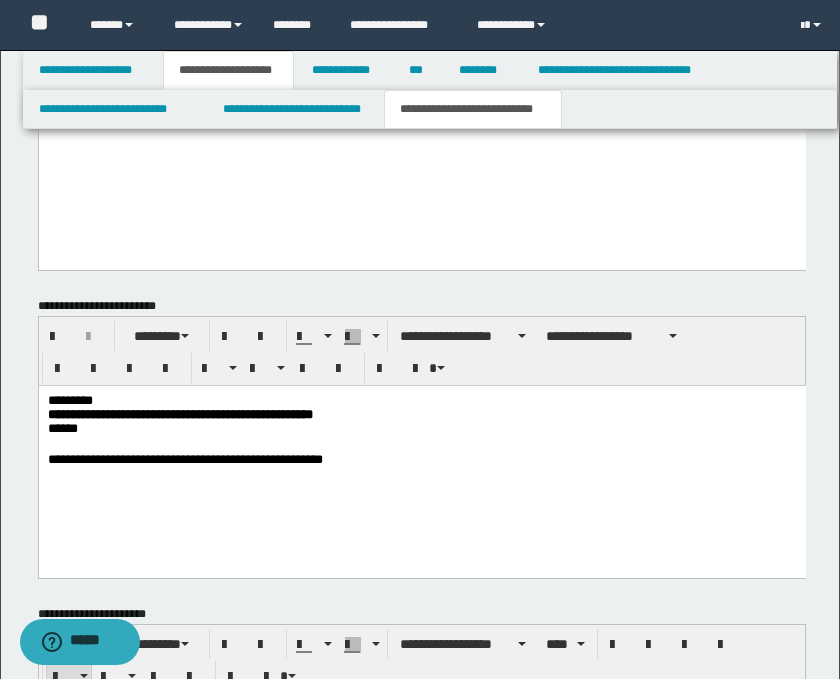 click on "**********" at bounding box center [421, 456] 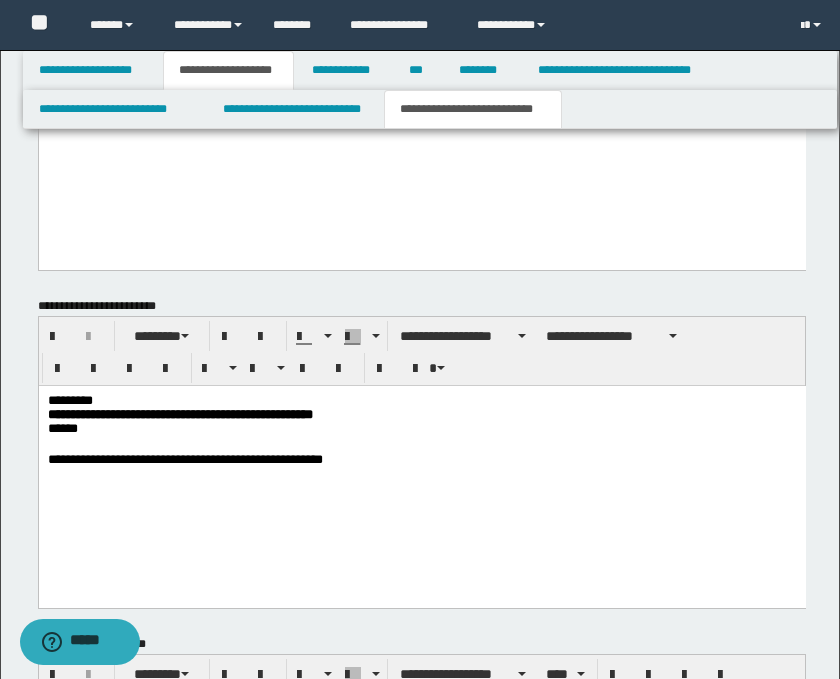 click at bounding box center (421, 490) 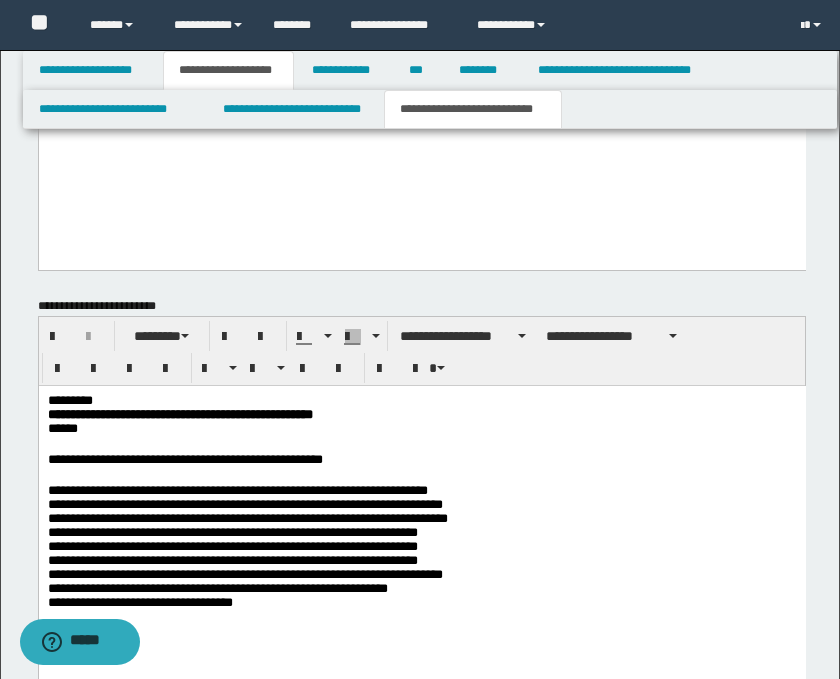 click on "**********" at bounding box center [421, 551] 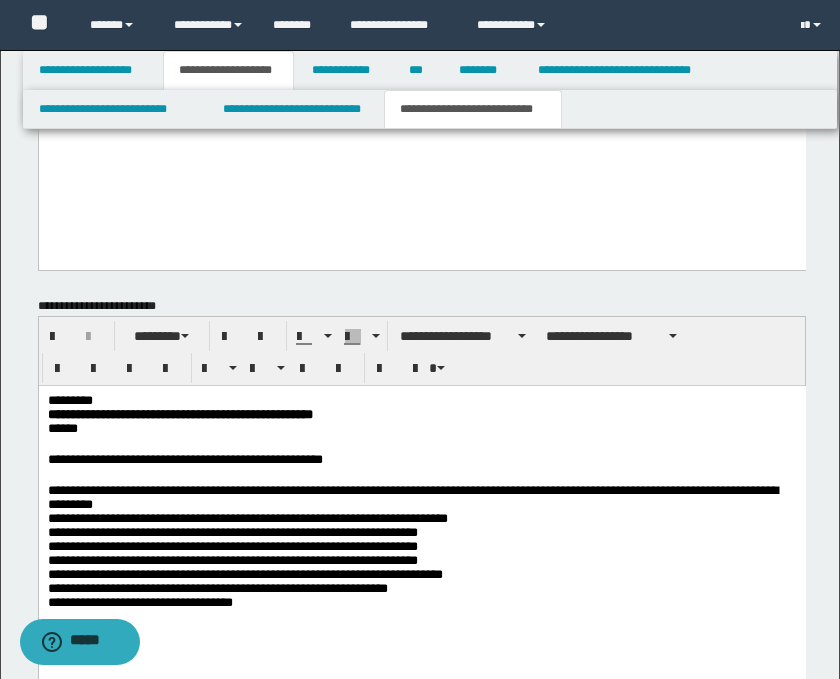 click on "**********" at bounding box center (421, 551) 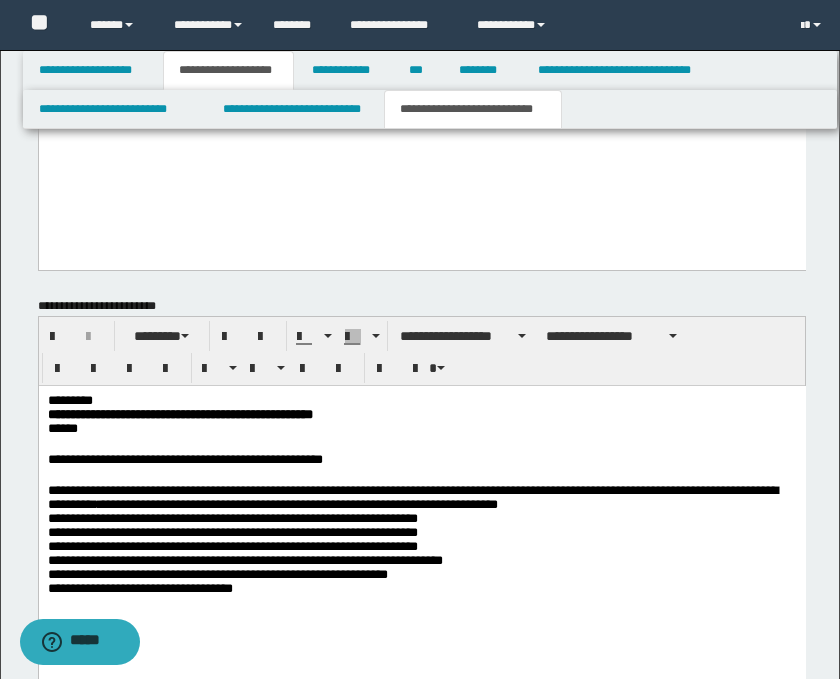 click on "**********" at bounding box center [421, 543] 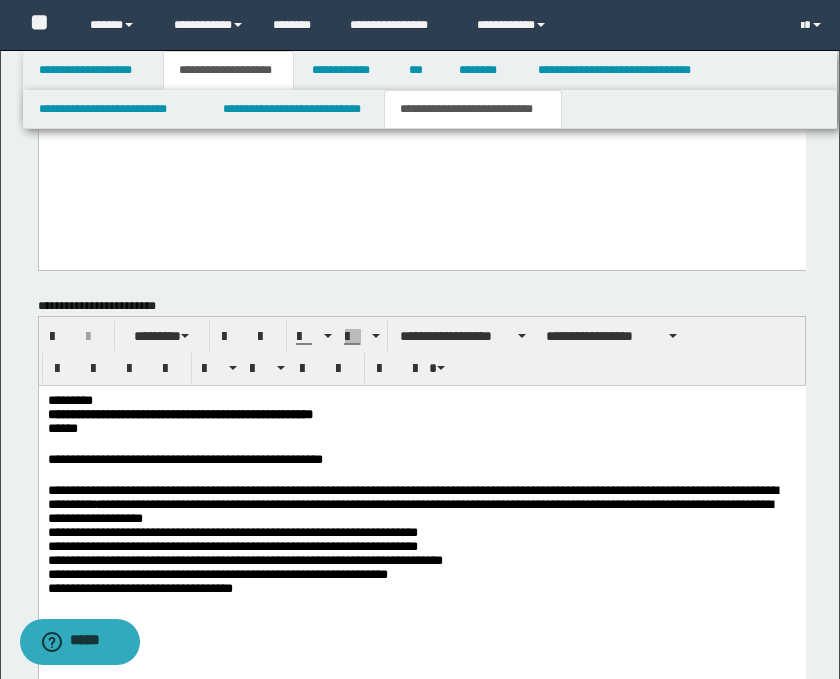 click on "**********" at bounding box center [421, 543] 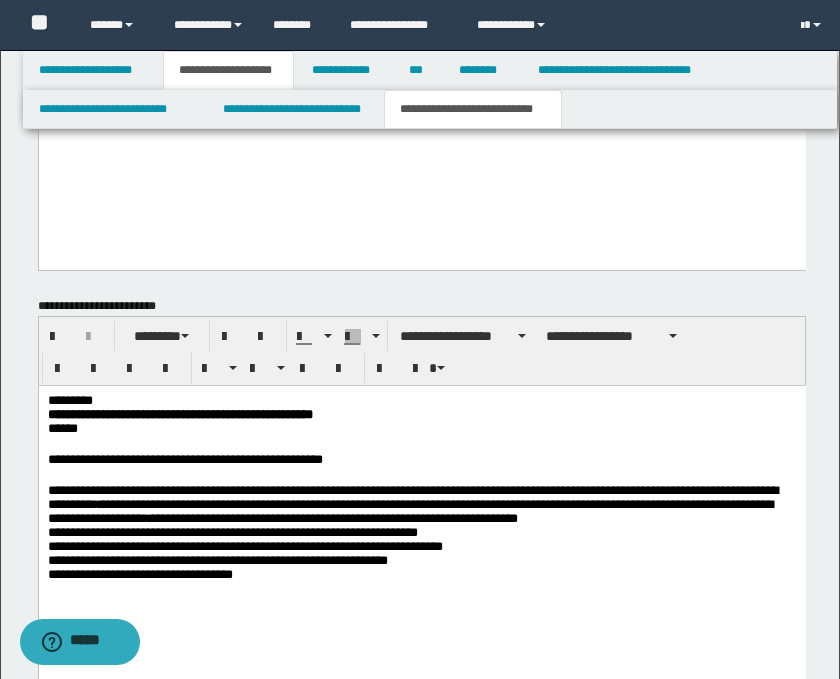 click on "**********" at bounding box center [421, 523] 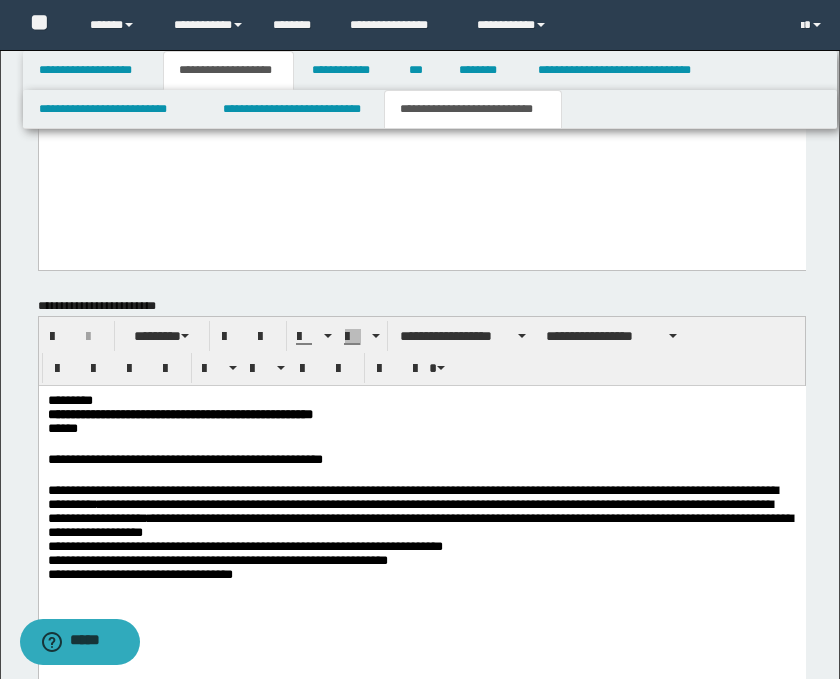 click on "**********" at bounding box center [421, 515] 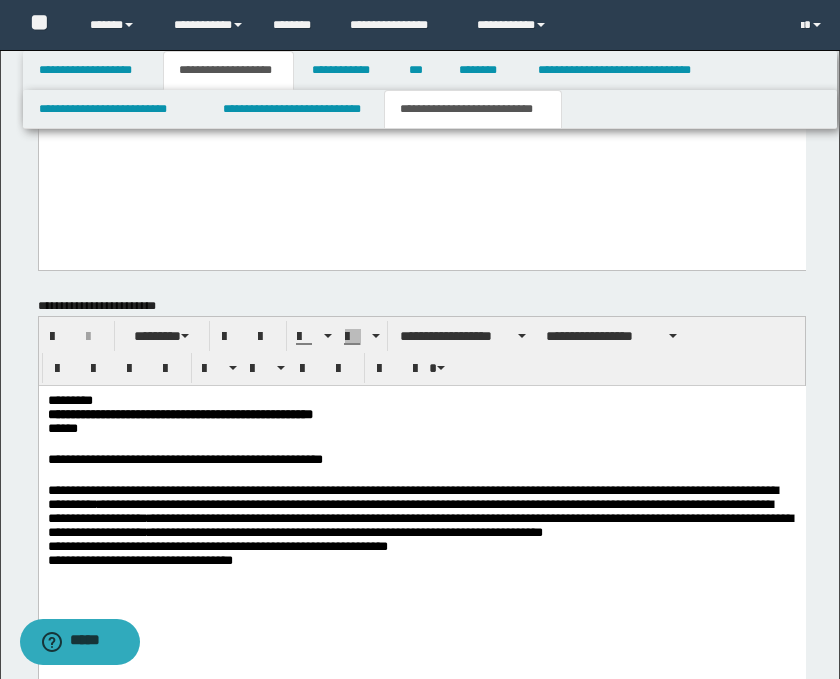 click on "**********" at bounding box center (421, 515) 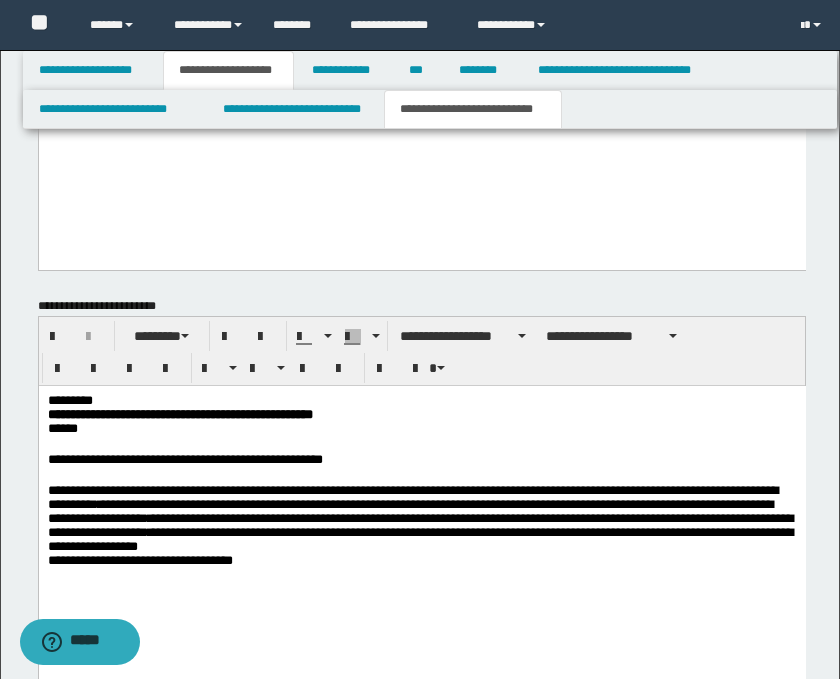 click on "**********" at bounding box center (421, 508) 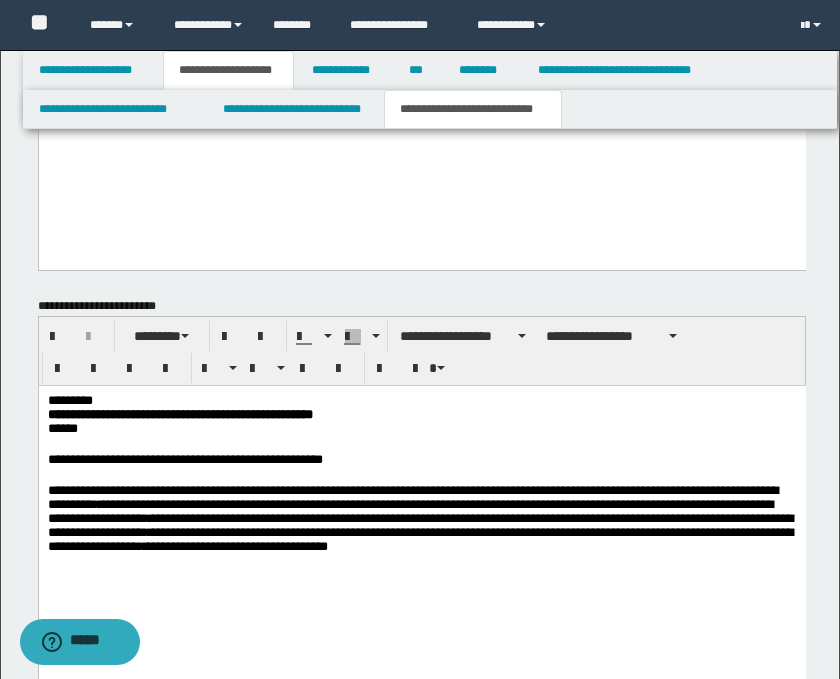 click on "**********" at bounding box center [421, 528] 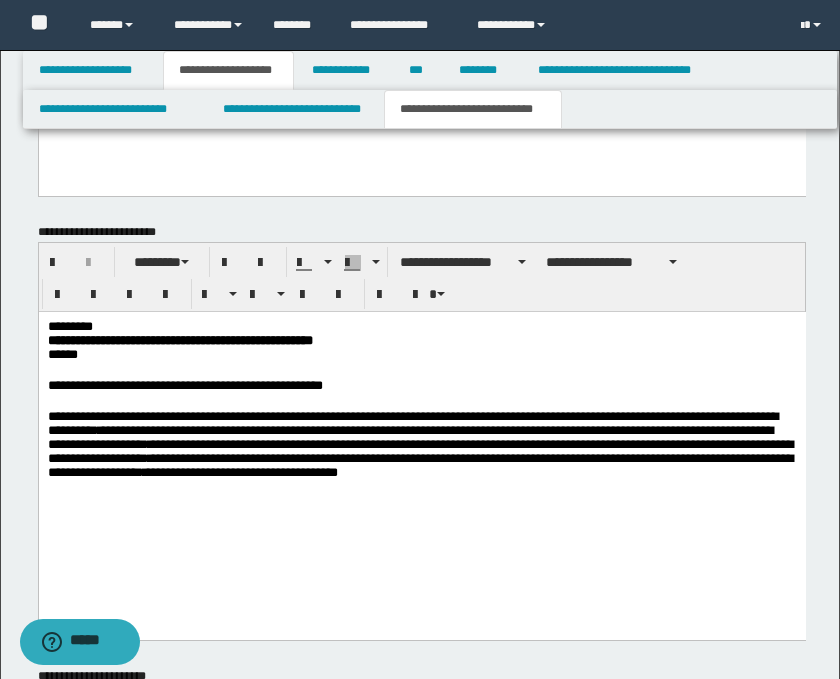 scroll, scrollTop: 1111, scrollLeft: 0, axis: vertical 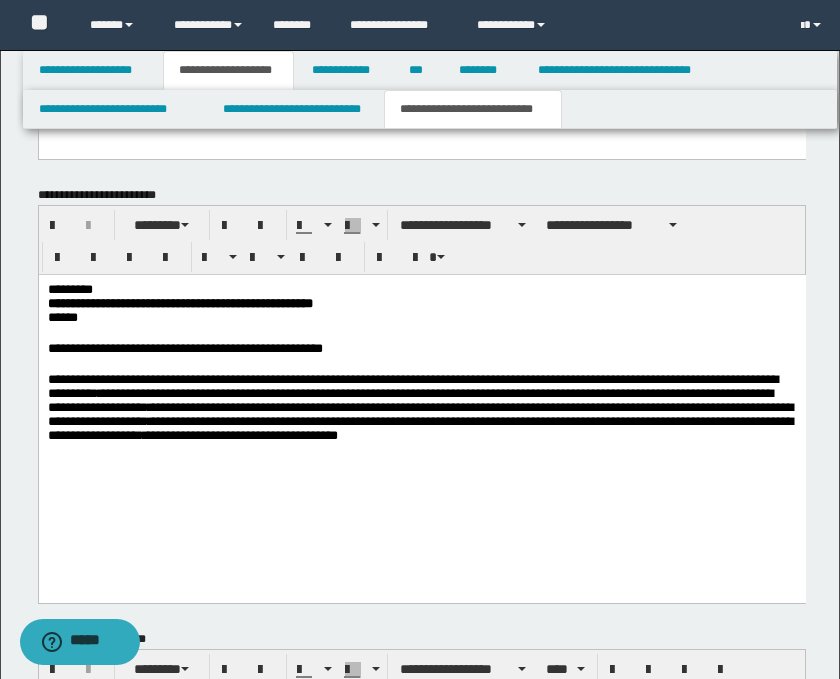 click on "**********" at bounding box center [421, 411] 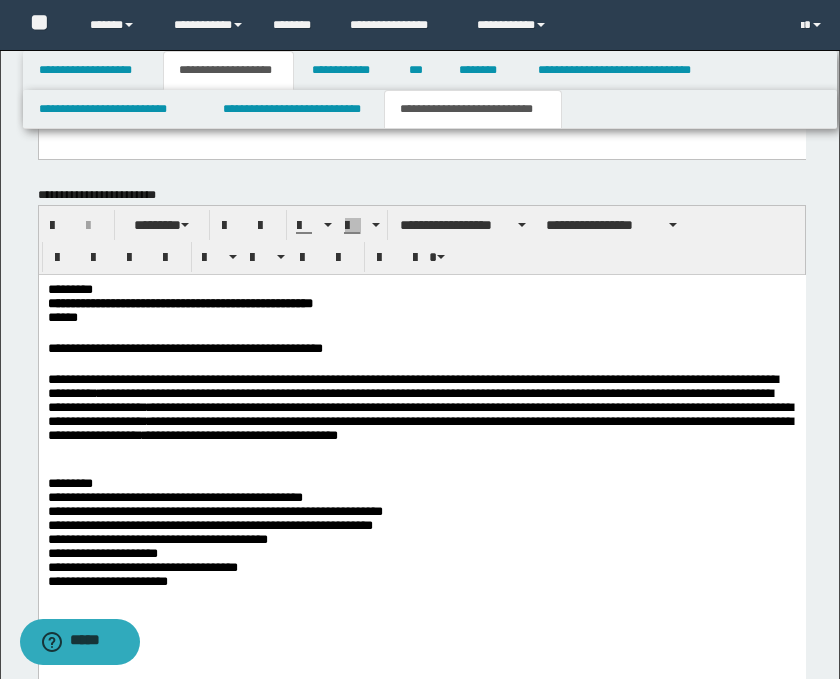 click on "**********" at bounding box center (421, 536) 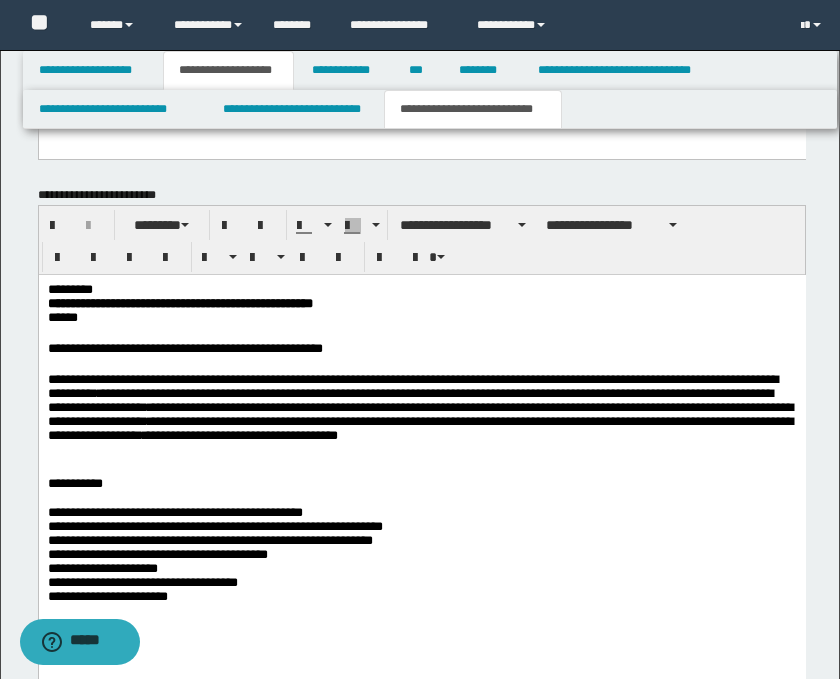 scroll, scrollTop: 1222, scrollLeft: 0, axis: vertical 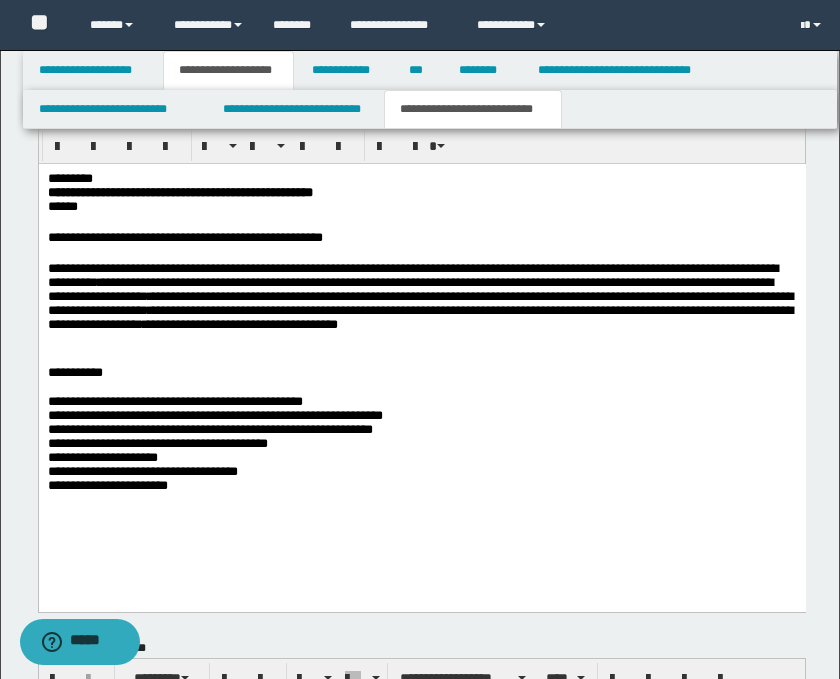 click on "**********" at bounding box center [421, 440] 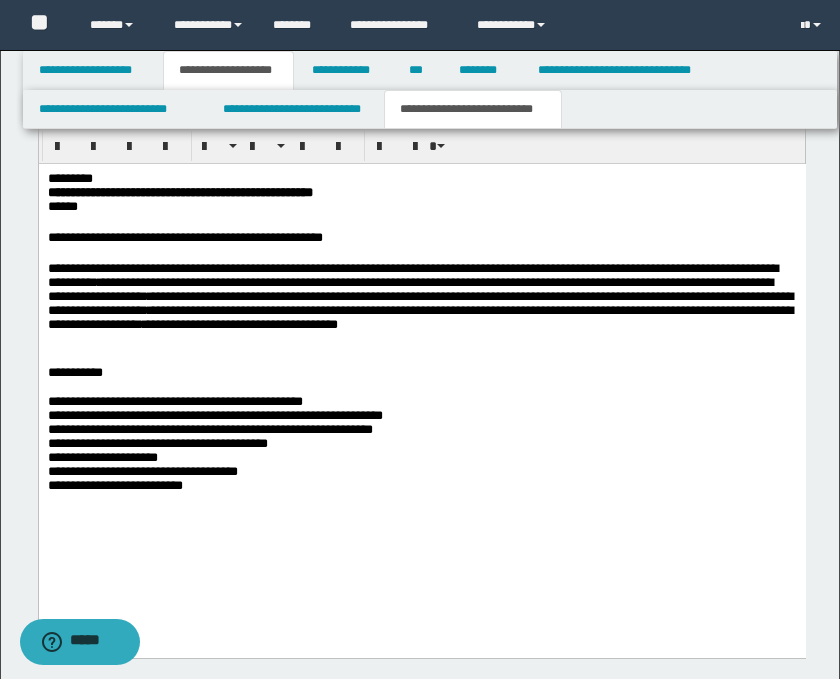 click at bounding box center (421, 522) 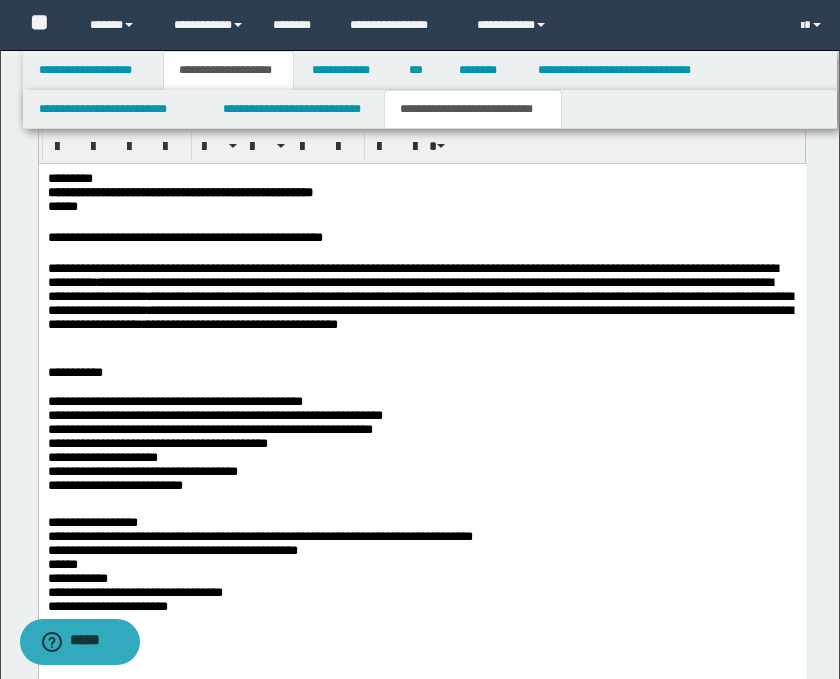 click on "**********" at bounding box center [421, 372] 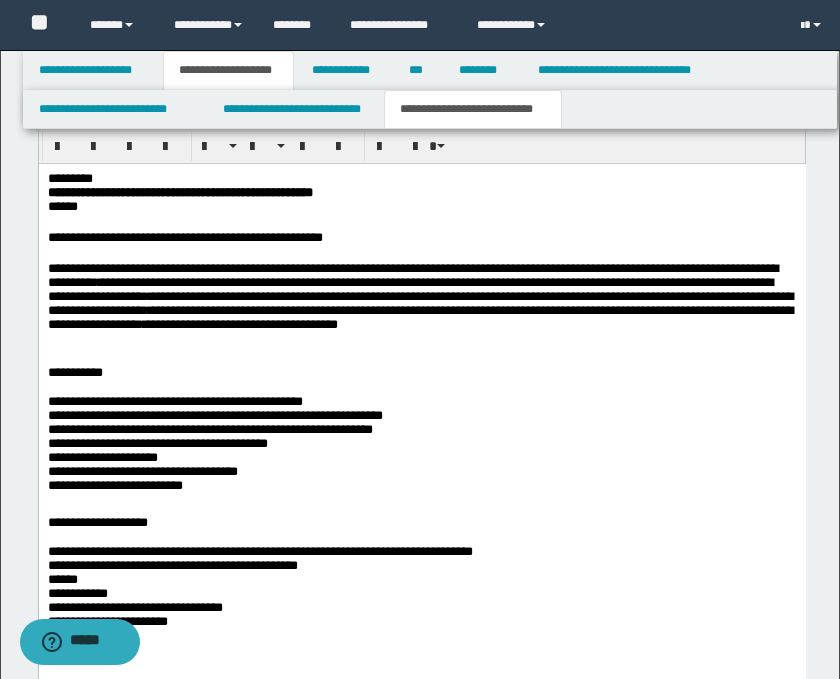 click on "**********" at bounding box center [421, 583] 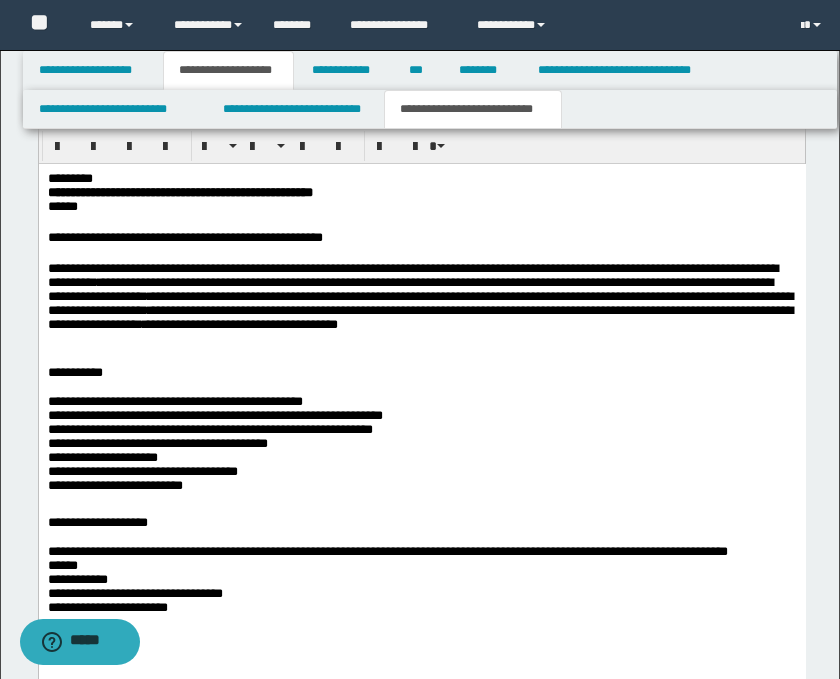 click on "**********" at bounding box center (421, 428) 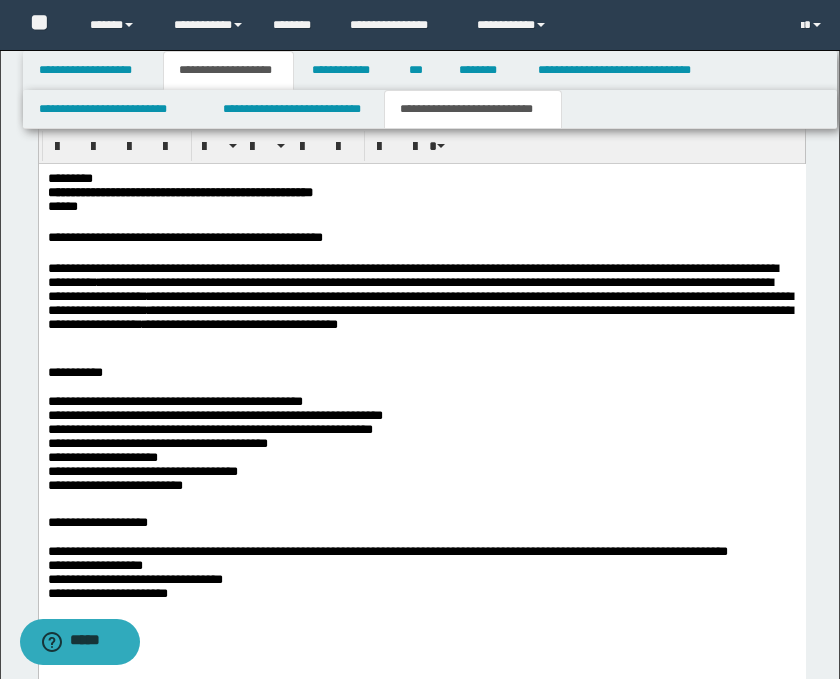 click on "**********" at bounding box center (421, 420) 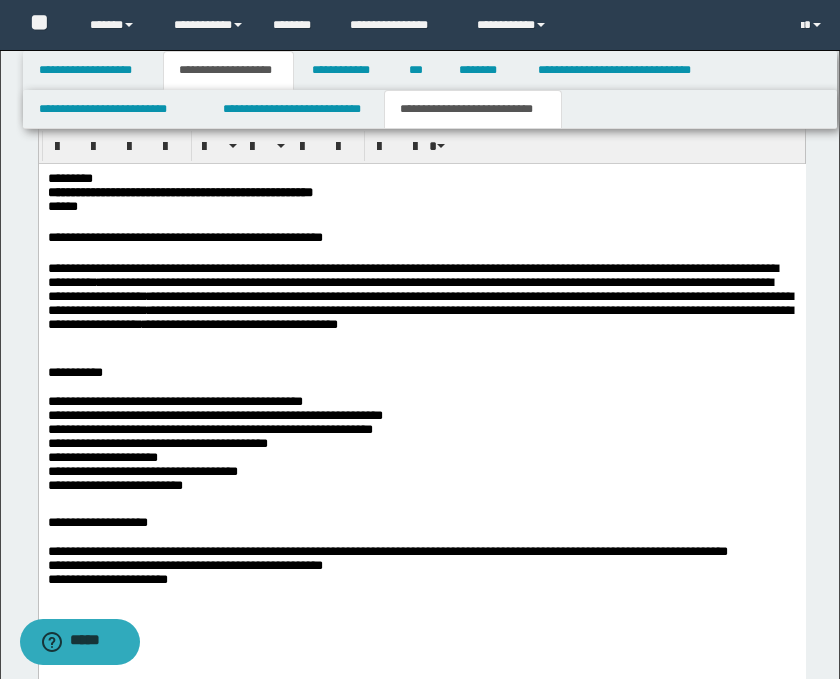 click on "**********" at bounding box center (421, 560) 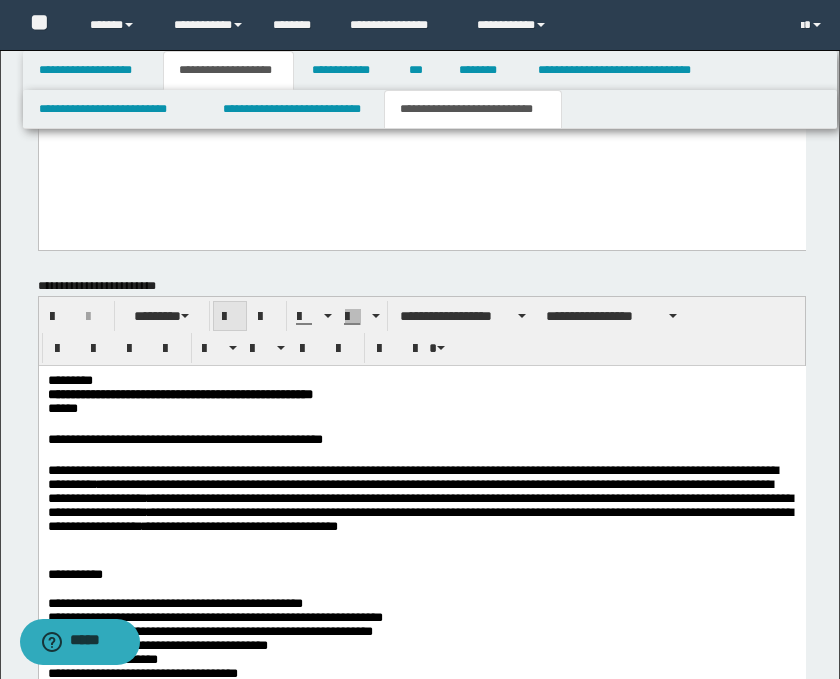 scroll, scrollTop: 1000, scrollLeft: 0, axis: vertical 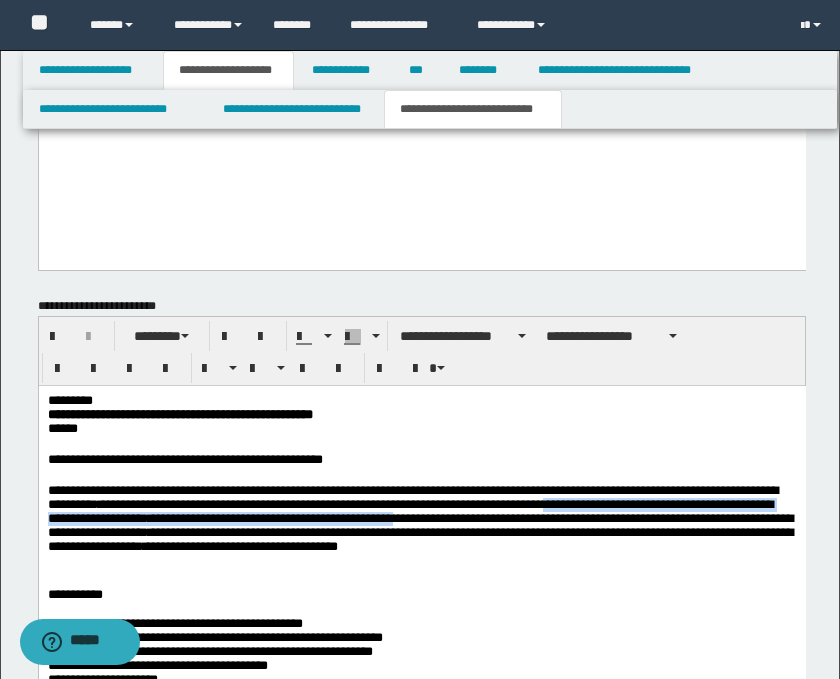 drag, startPoint x: 700, startPoint y: 506, endPoint x: 702, endPoint y: 523, distance: 17.117243 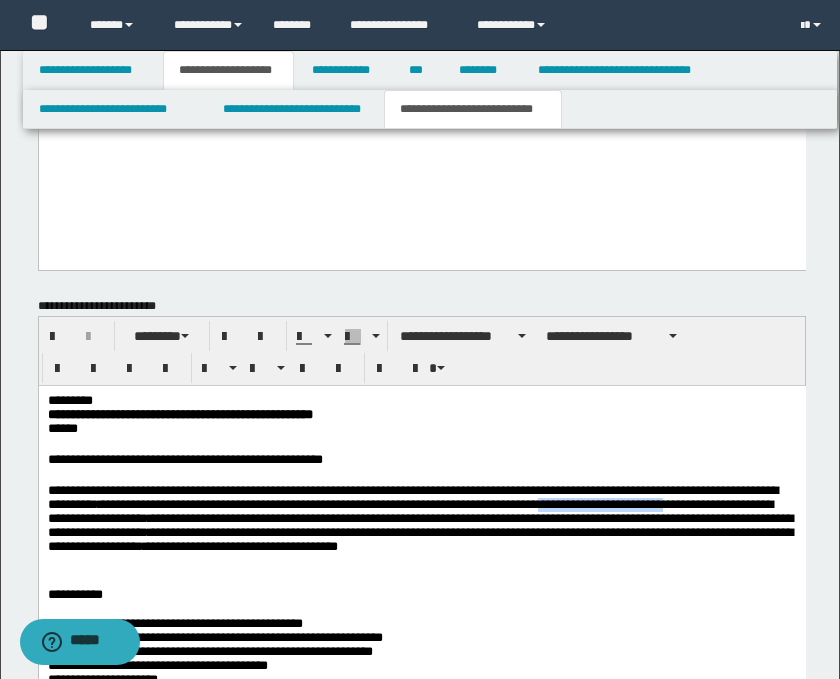 drag, startPoint x: 695, startPoint y: 504, endPoint x: 191, endPoint y: 527, distance: 504.52454 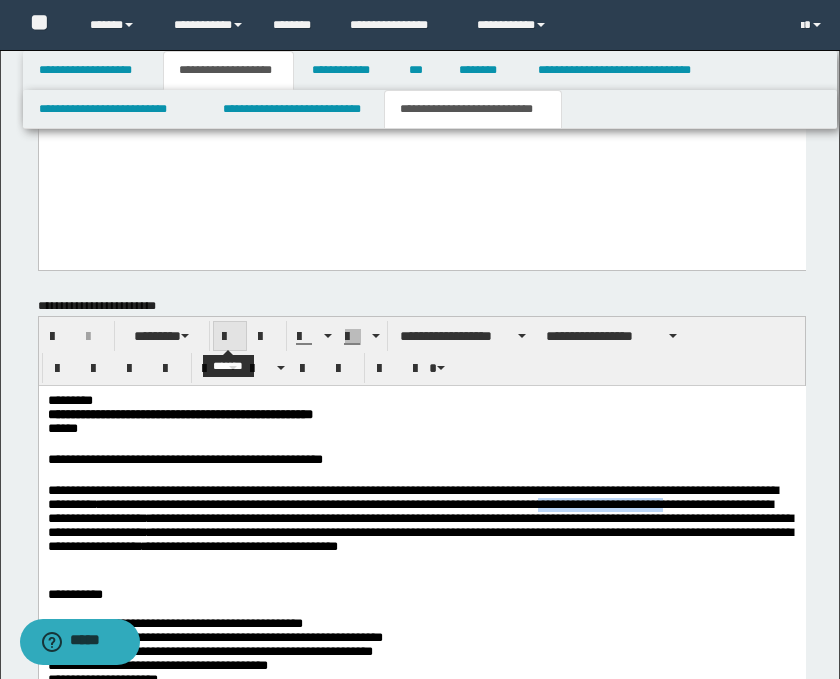 click at bounding box center [230, 337] 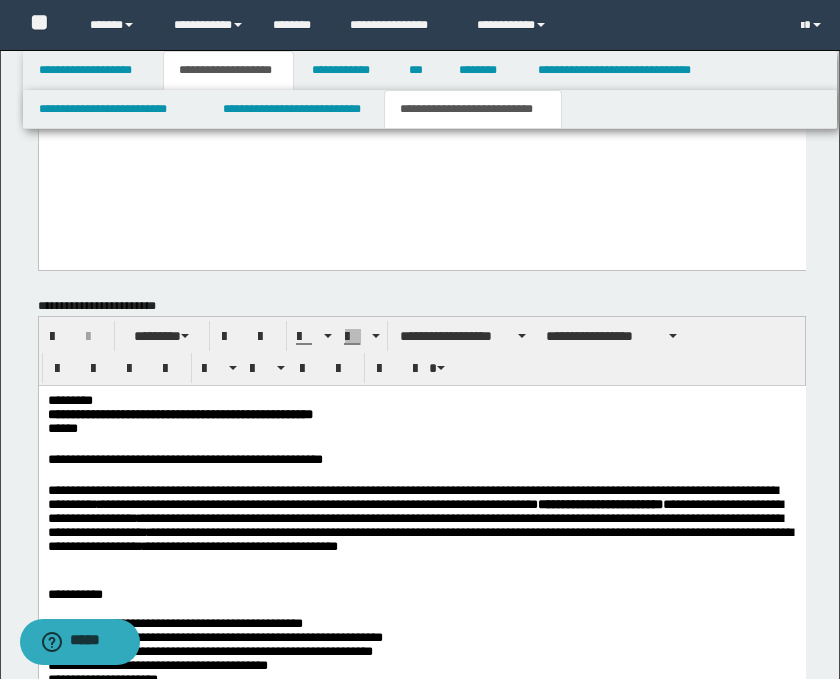 click on "**********" at bounding box center (421, 528) 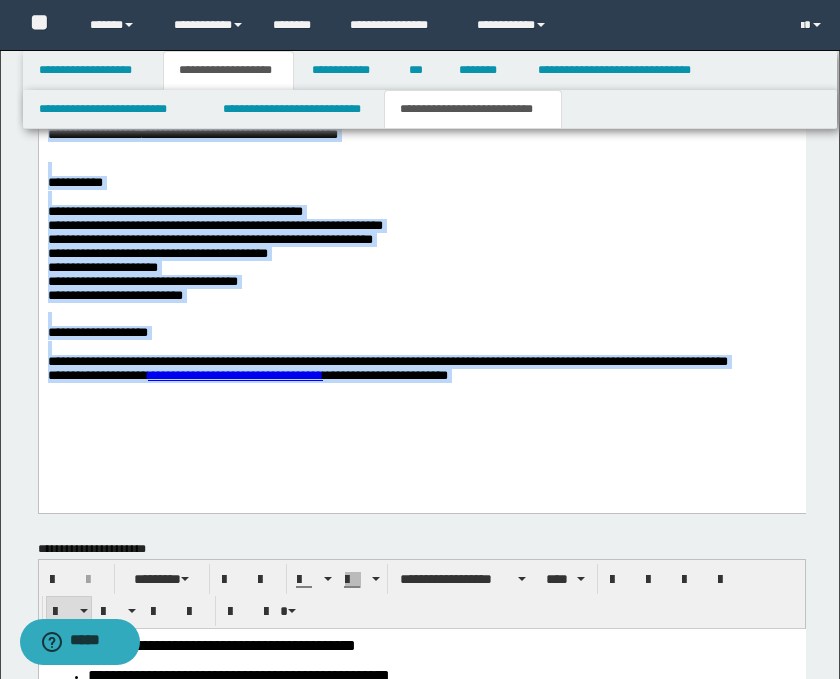 scroll, scrollTop: 1425, scrollLeft: 0, axis: vertical 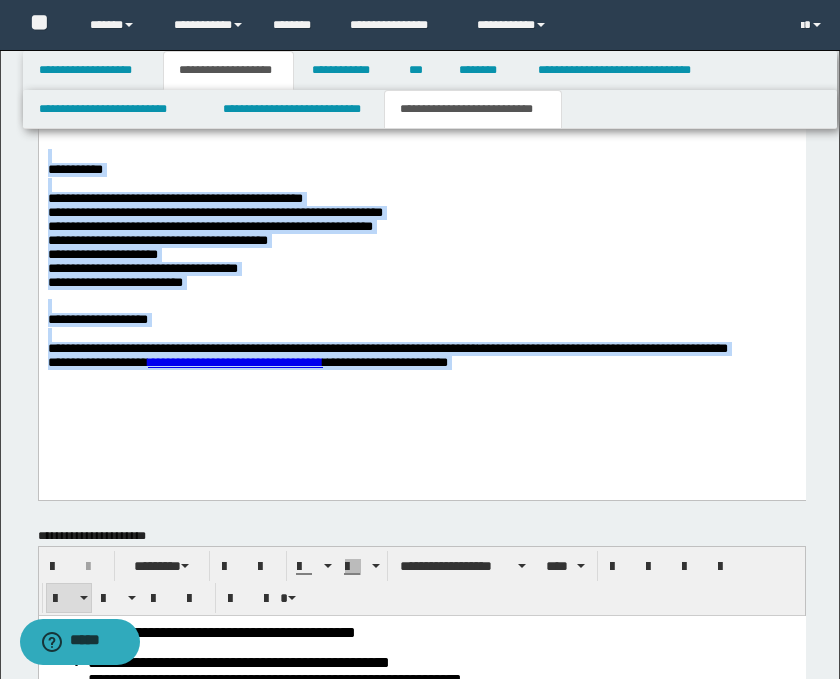 drag, startPoint x: 49, startPoint y: -27, endPoint x: 491, endPoint y: 472, distance: 666.60706 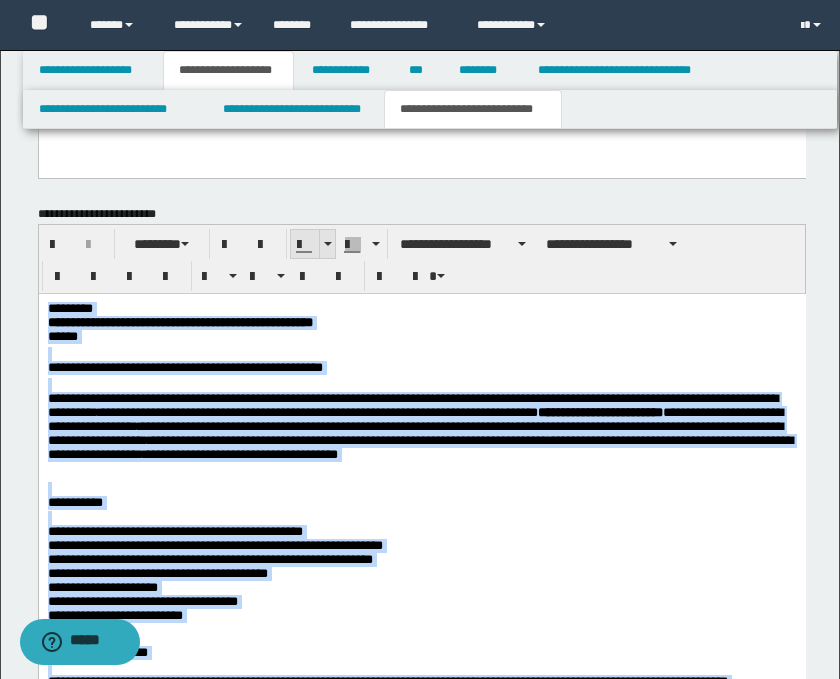 click at bounding box center [328, 244] 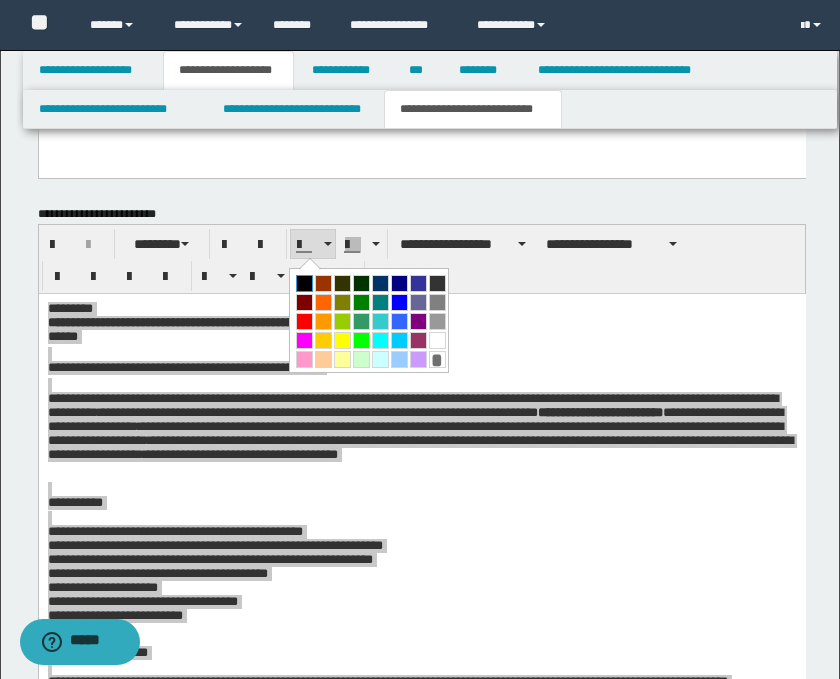 click at bounding box center (304, 283) 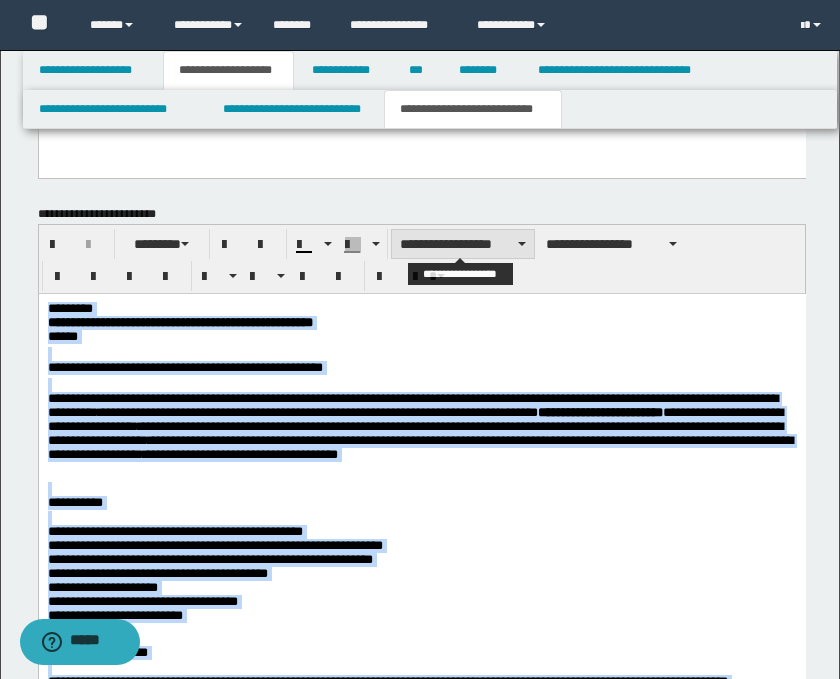 click on "**********" at bounding box center (463, 244) 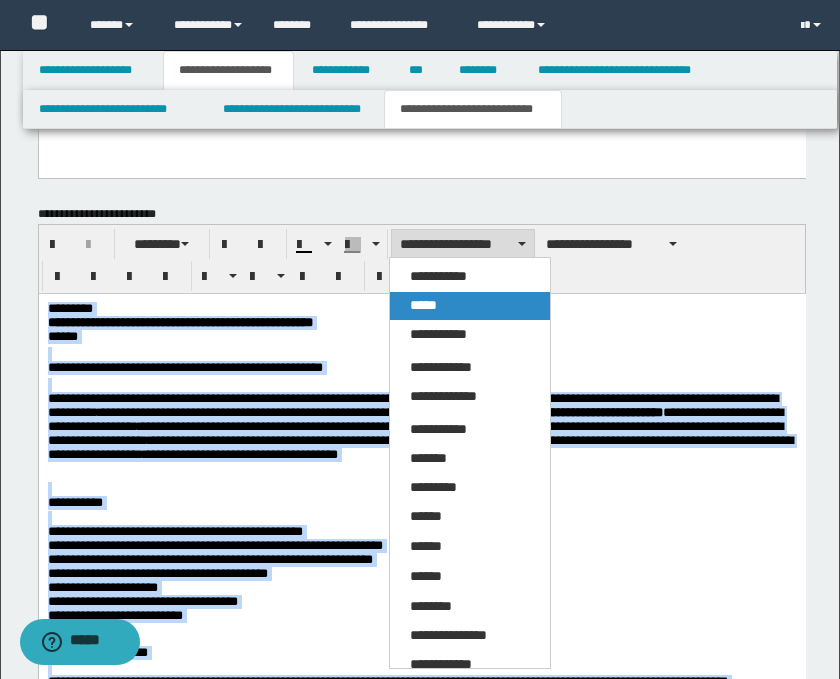 click on "*****" at bounding box center (470, 306) 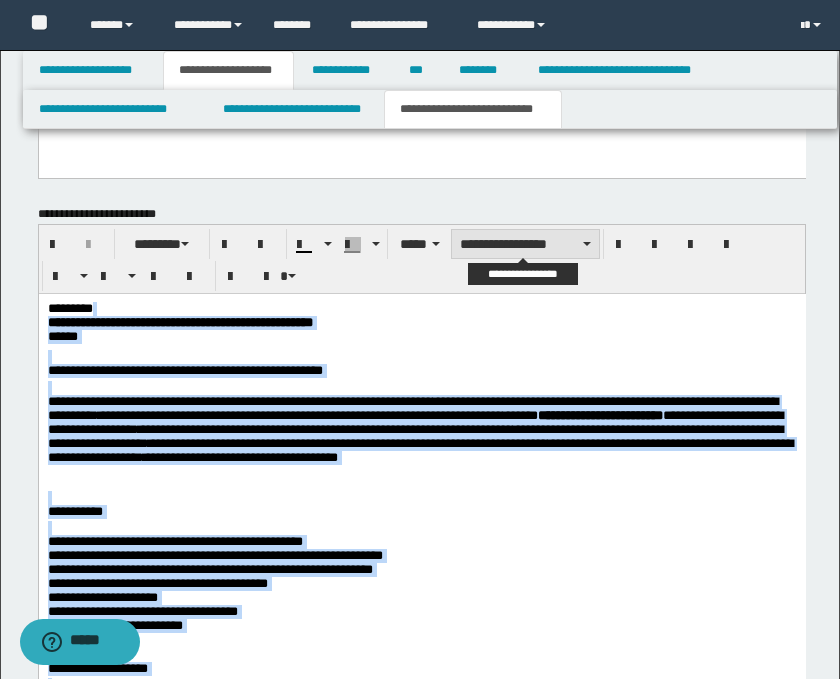 click on "**********" at bounding box center (525, 244) 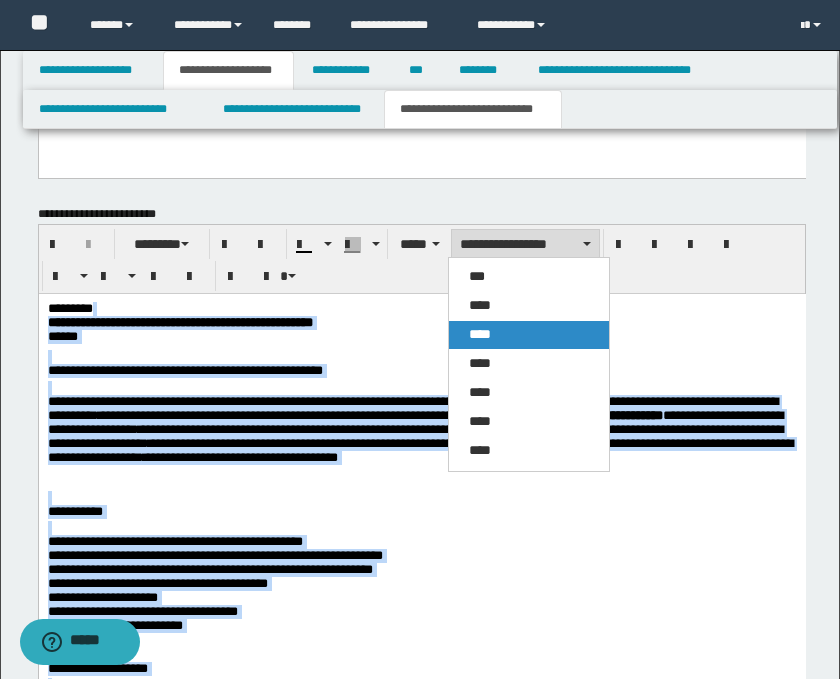 click on "****" at bounding box center [529, 335] 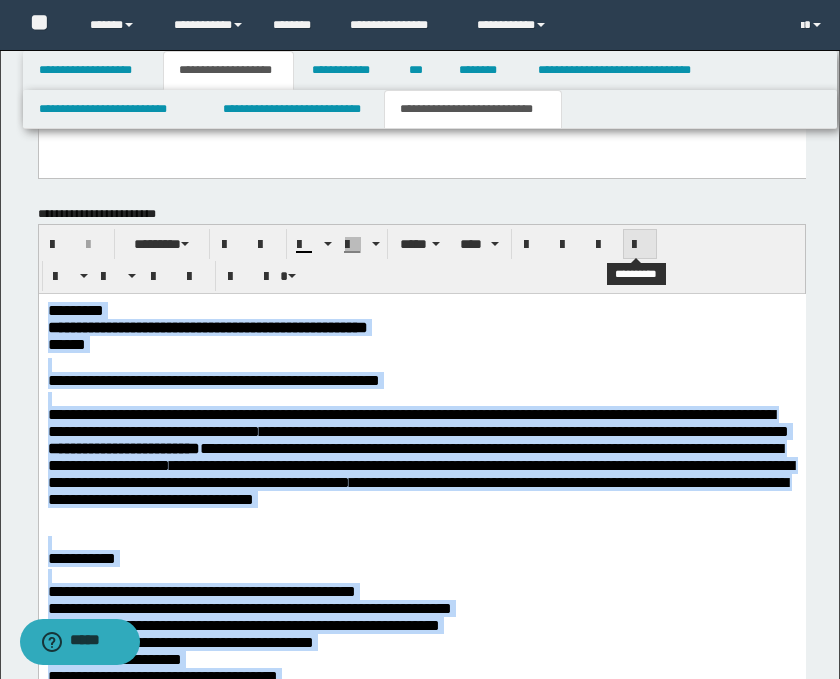 click at bounding box center (640, 245) 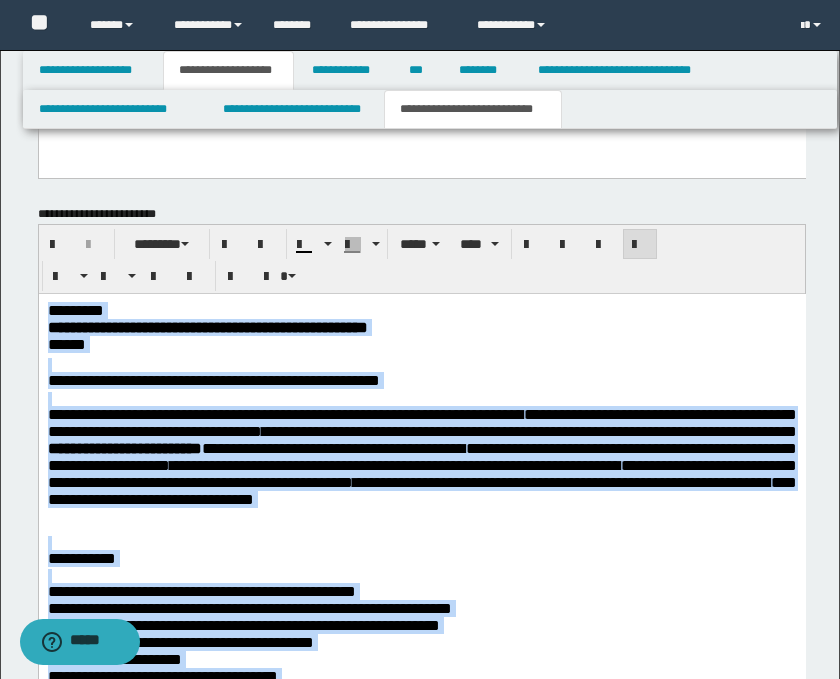 click on "**********" at bounding box center [421, 374] 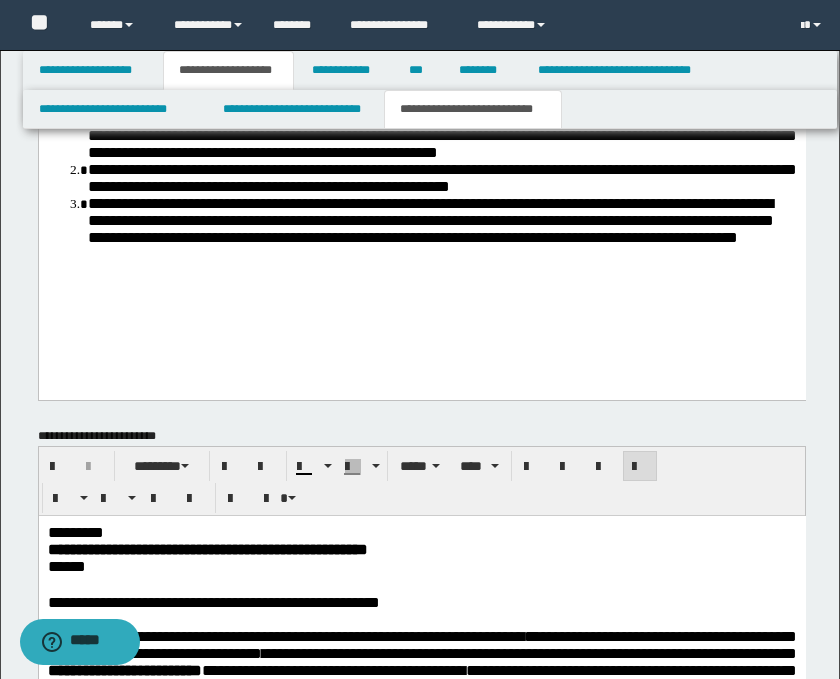 scroll, scrollTop: 314, scrollLeft: 0, axis: vertical 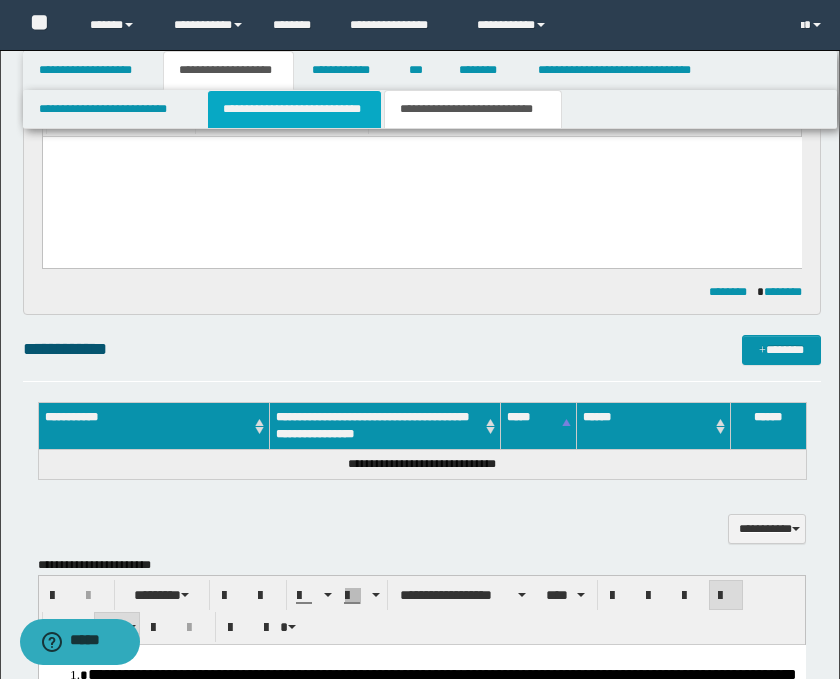 click on "**********" at bounding box center (294, 109) 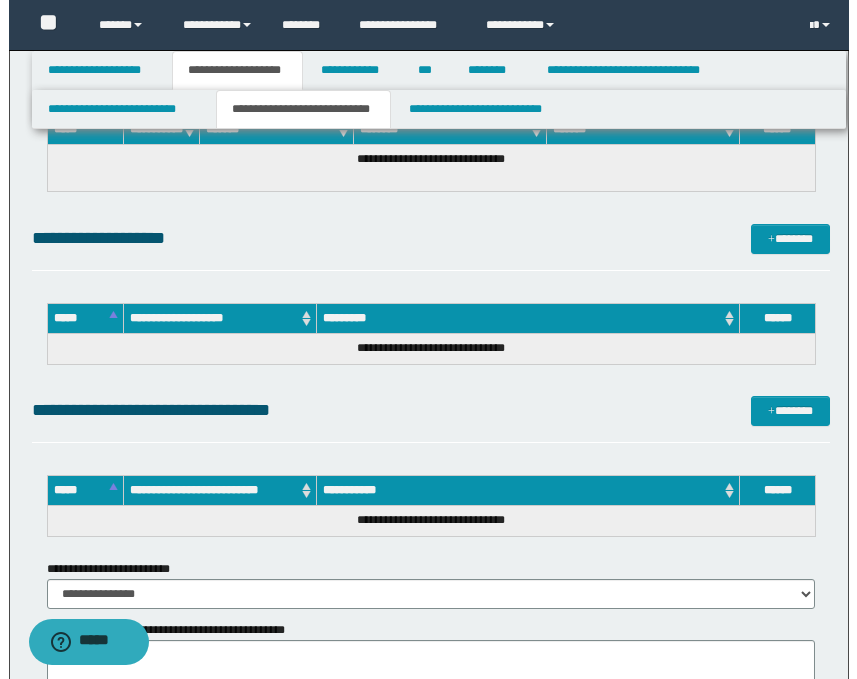 scroll, scrollTop: 888, scrollLeft: 0, axis: vertical 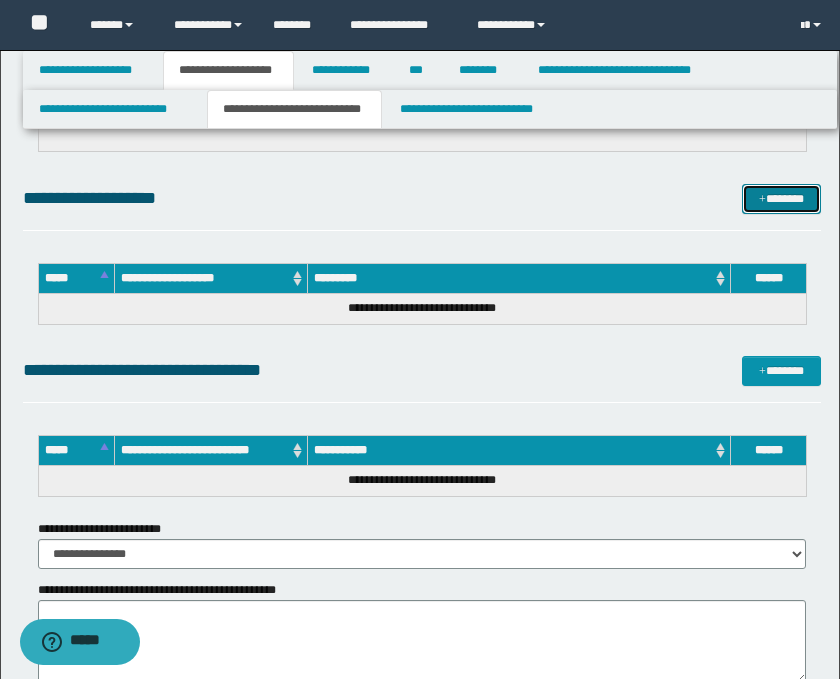 click on "*******" at bounding box center (782, 199) 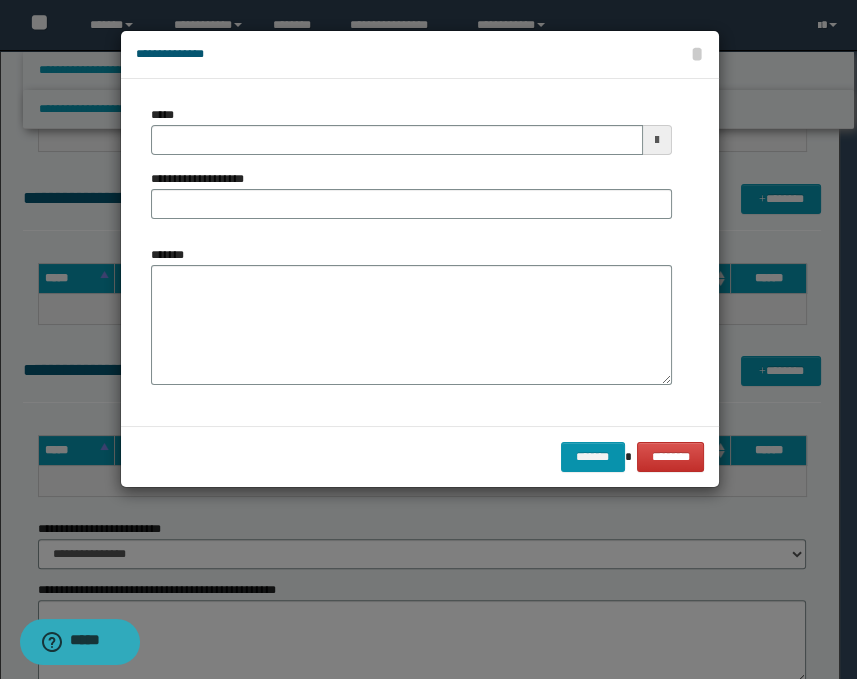 click at bounding box center [657, 140] 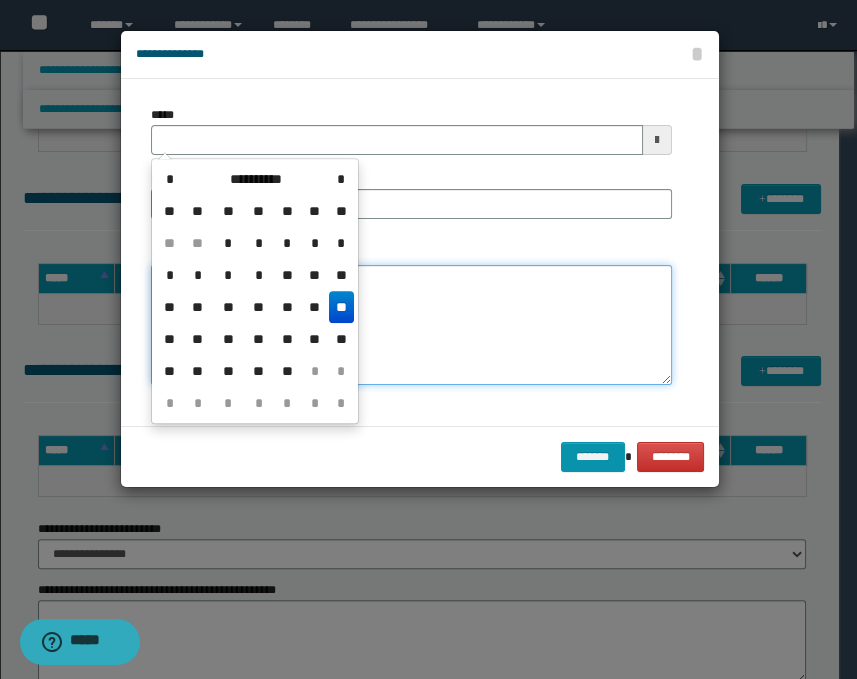 click on "*******" at bounding box center (411, 325) 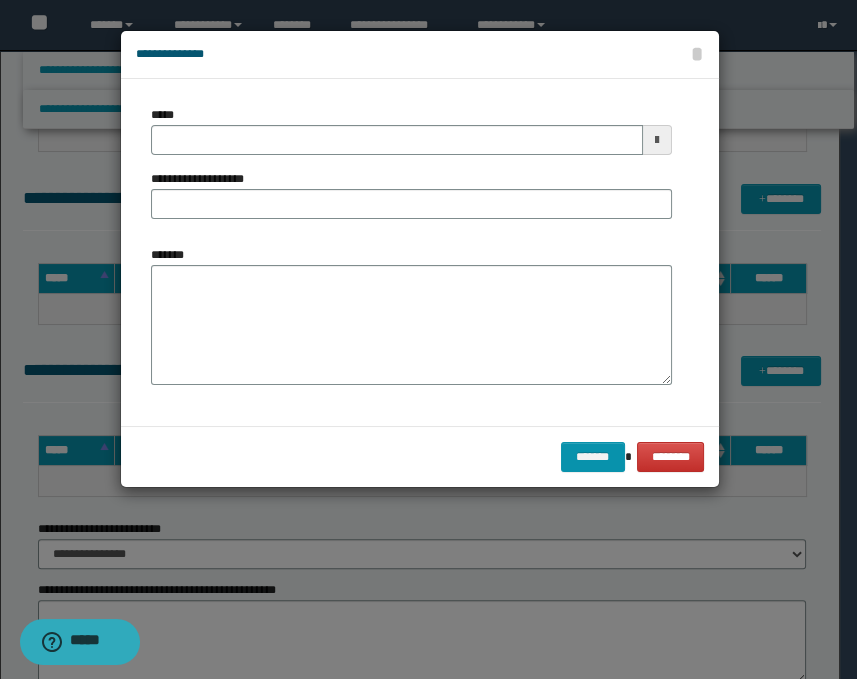 click at bounding box center [657, 140] 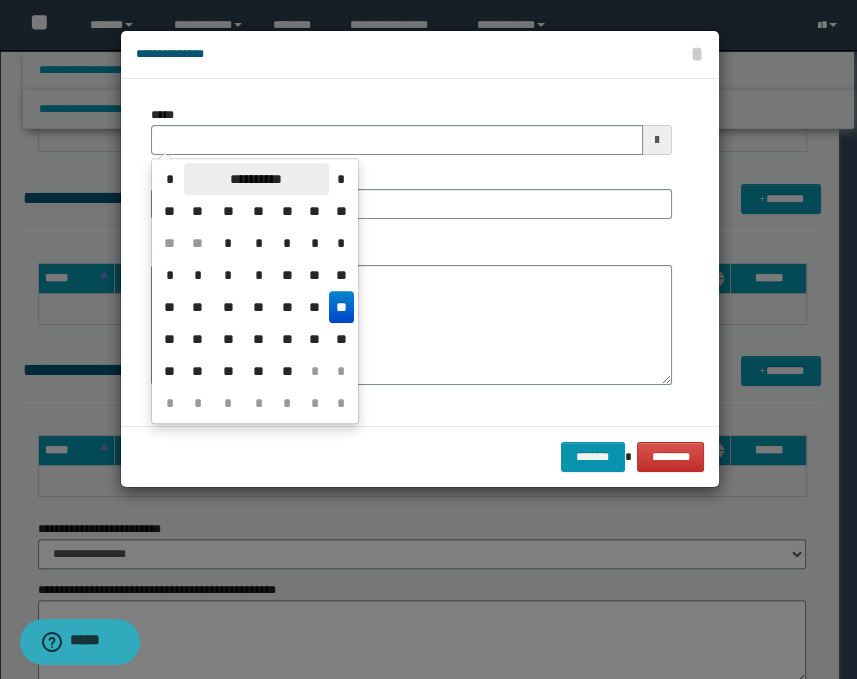 click on "**********" at bounding box center (256, 179) 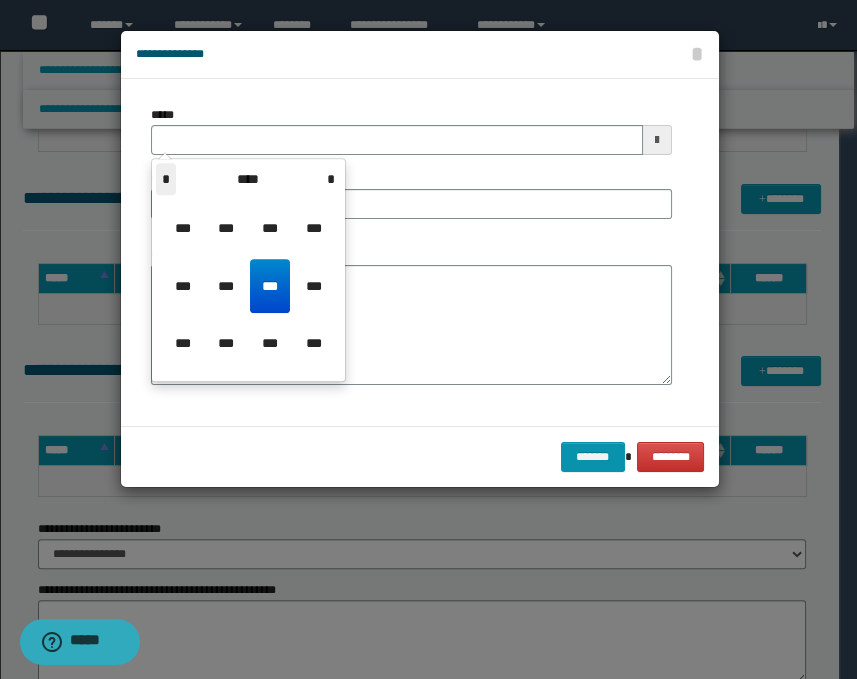 click on "*" at bounding box center (166, 179) 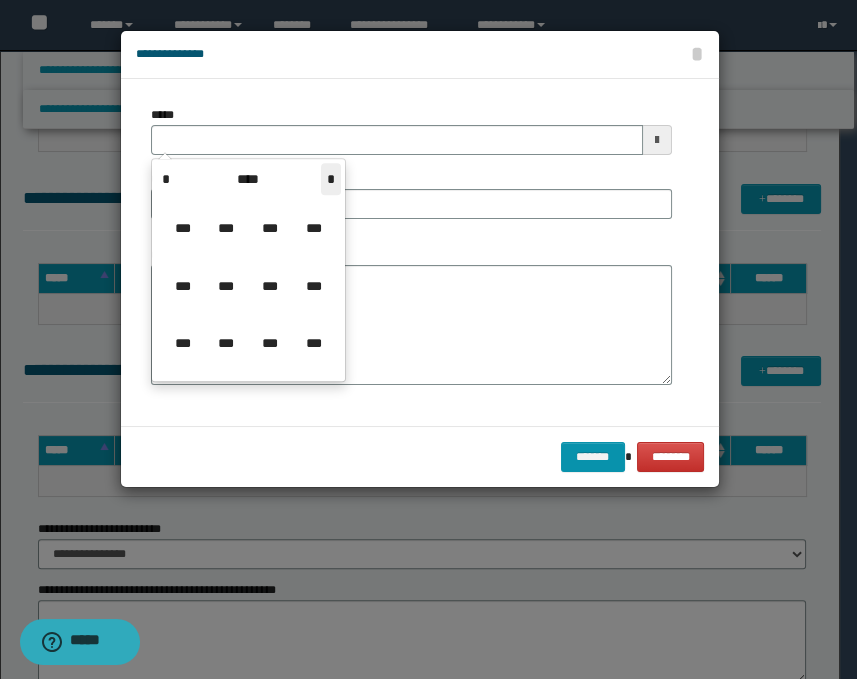 click on "*" at bounding box center (331, 179) 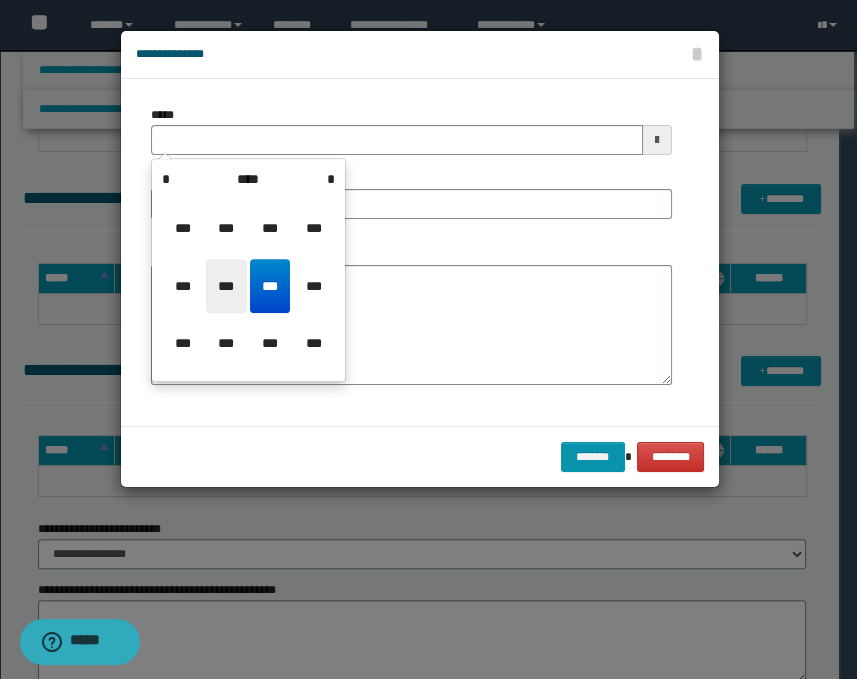 click on "***" at bounding box center [226, 286] 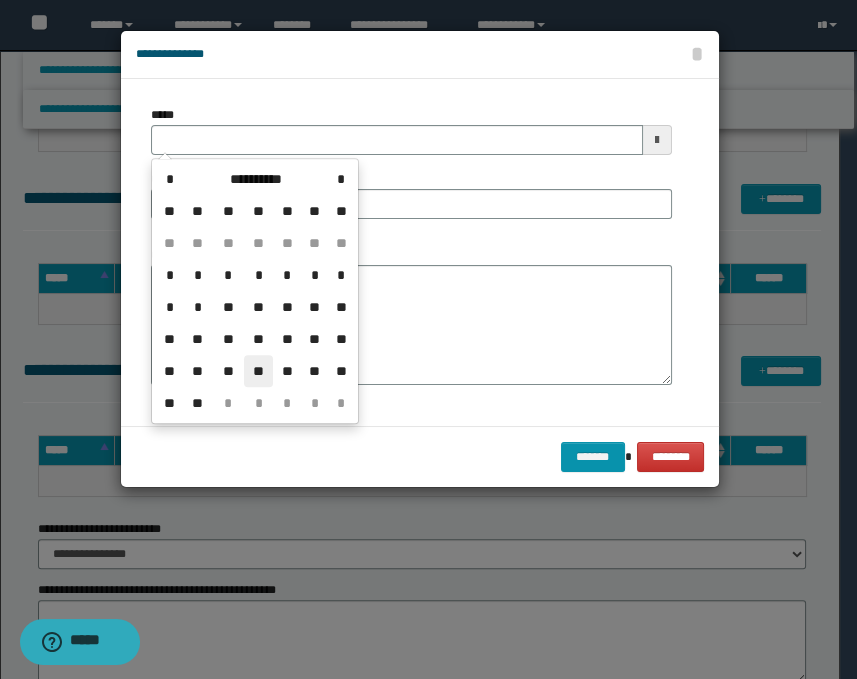 click on "**" at bounding box center [258, 371] 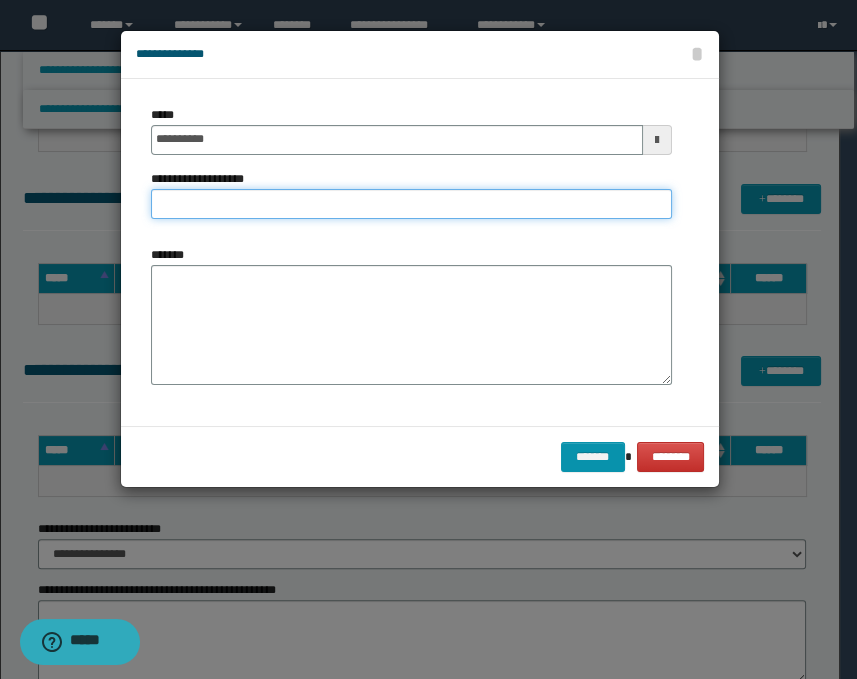 click on "**********" at bounding box center (411, 204) 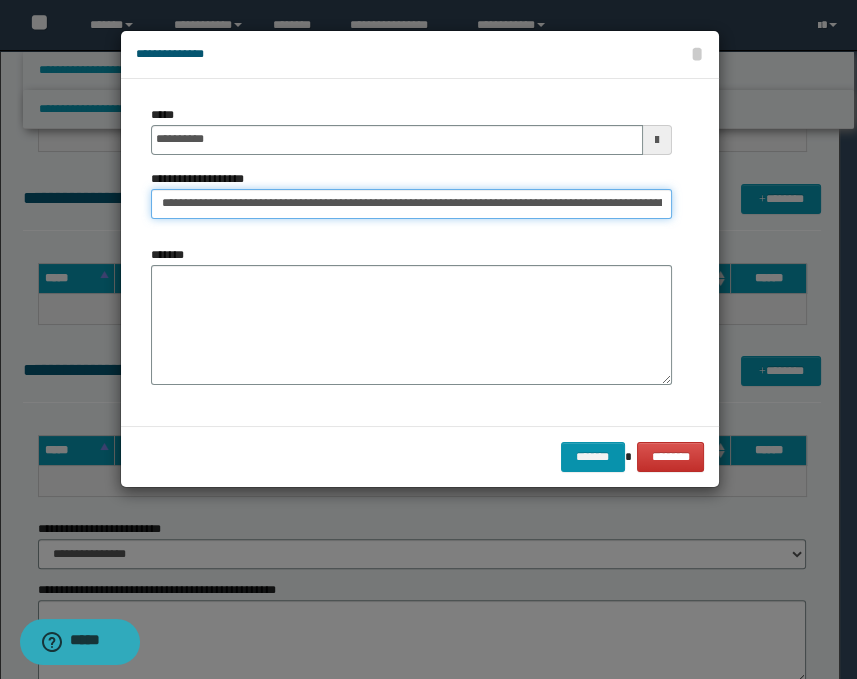 click on "**********" at bounding box center [411, 204] 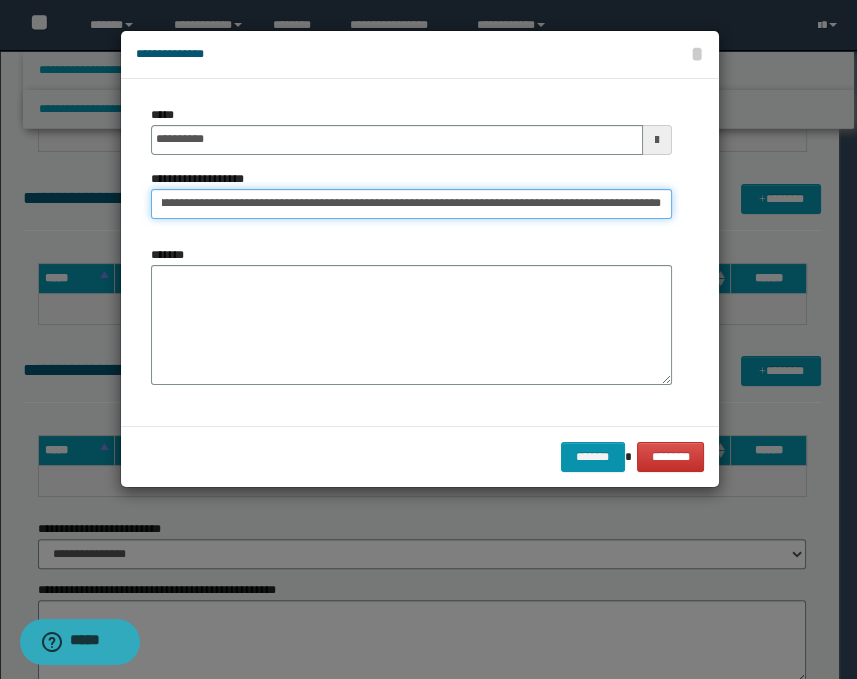 scroll, scrollTop: 0, scrollLeft: 291, axis: horizontal 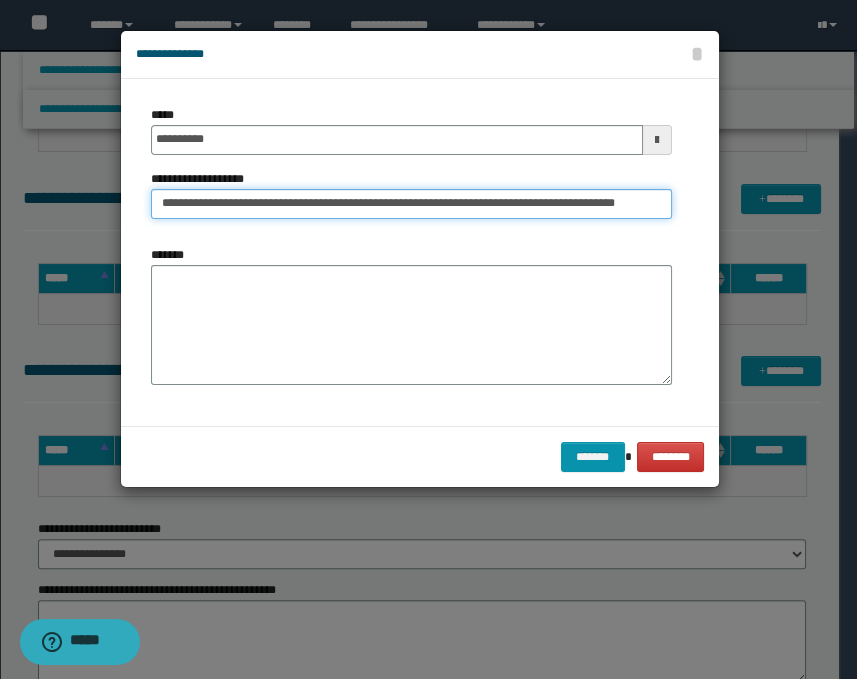 click on "**********" at bounding box center [411, 204] 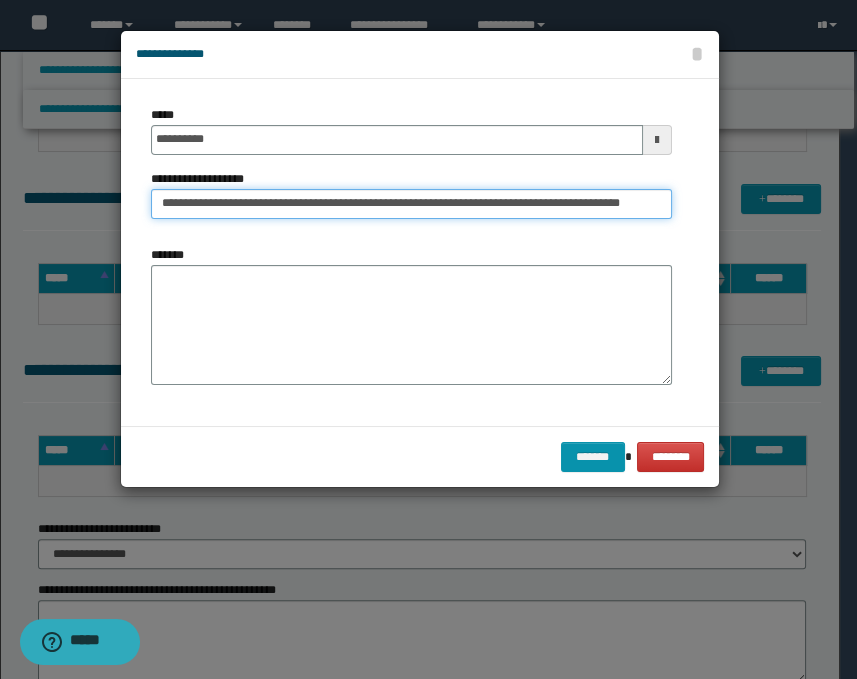 scroll, scrollTop: 0, scrollLeft: 94, axis: horizontal 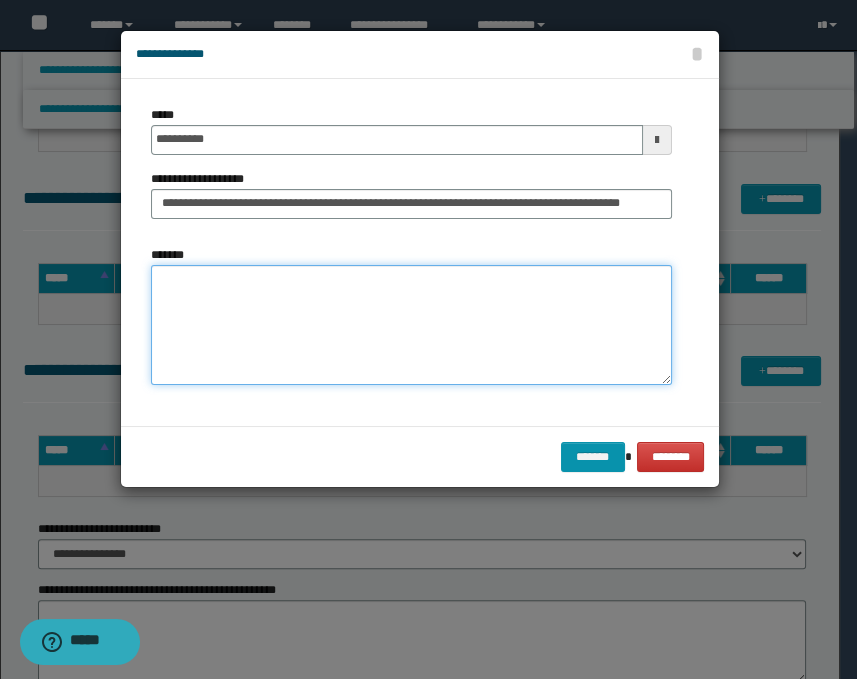 click on "*******" at bounding box center (411, 325) 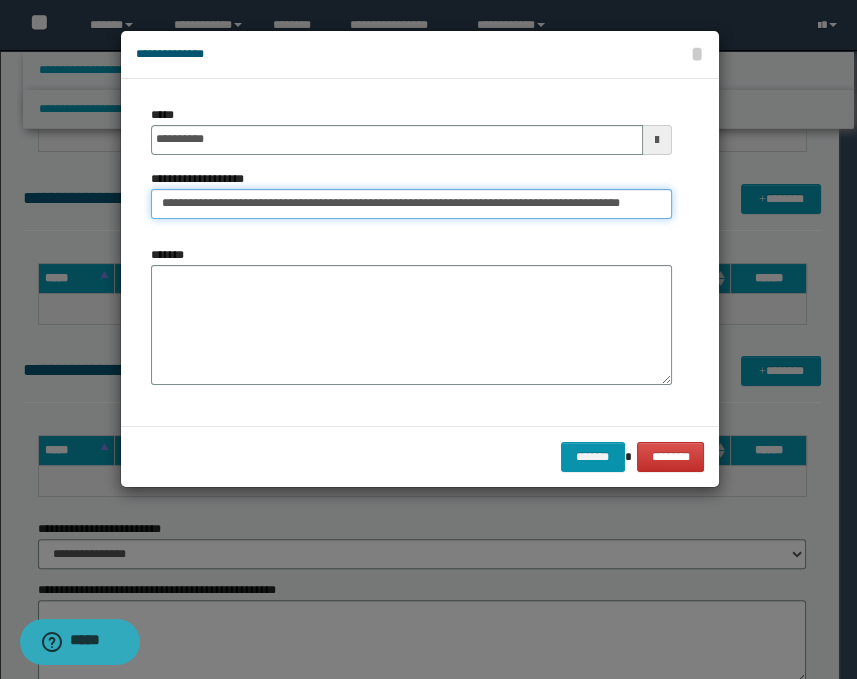 click on "**********" at bounding box center [411, 204] 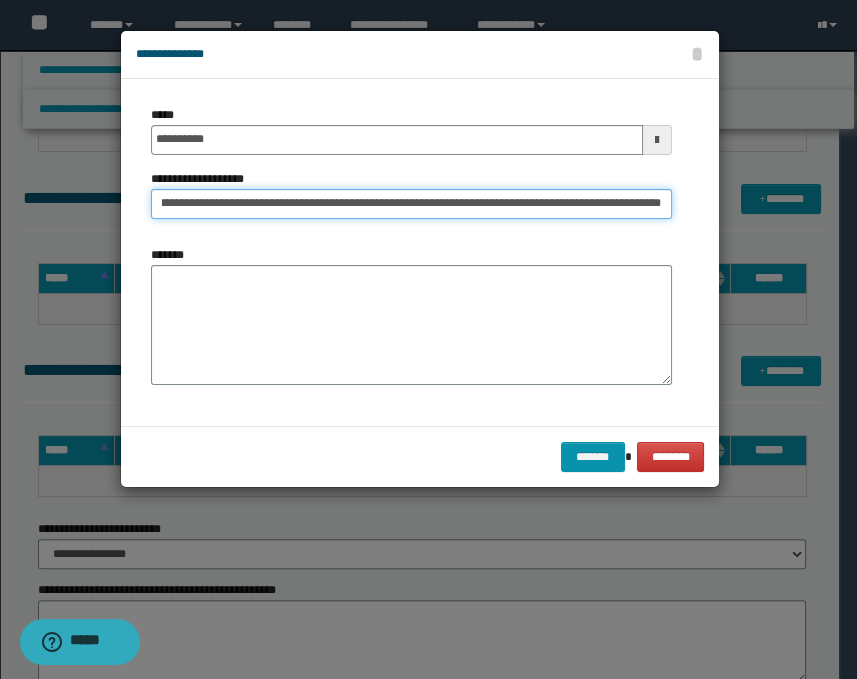 scroll, scrollTop: 0, scrollLeft: 54, axis: horizontal 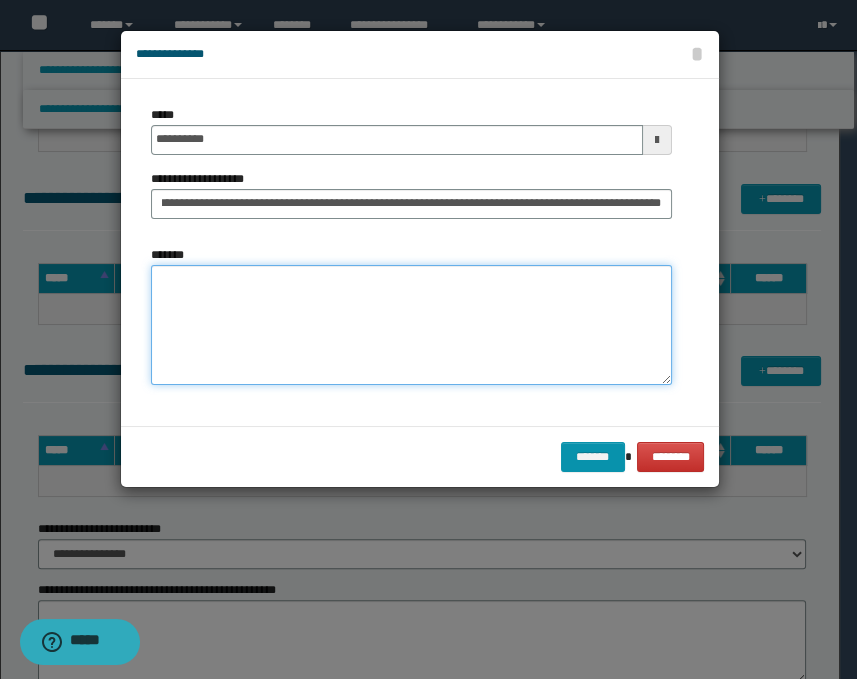 drag, startPoint x: 418, startPoint y: 302, endPoint x: 392, endPoint y: 277, distance: 36.069378 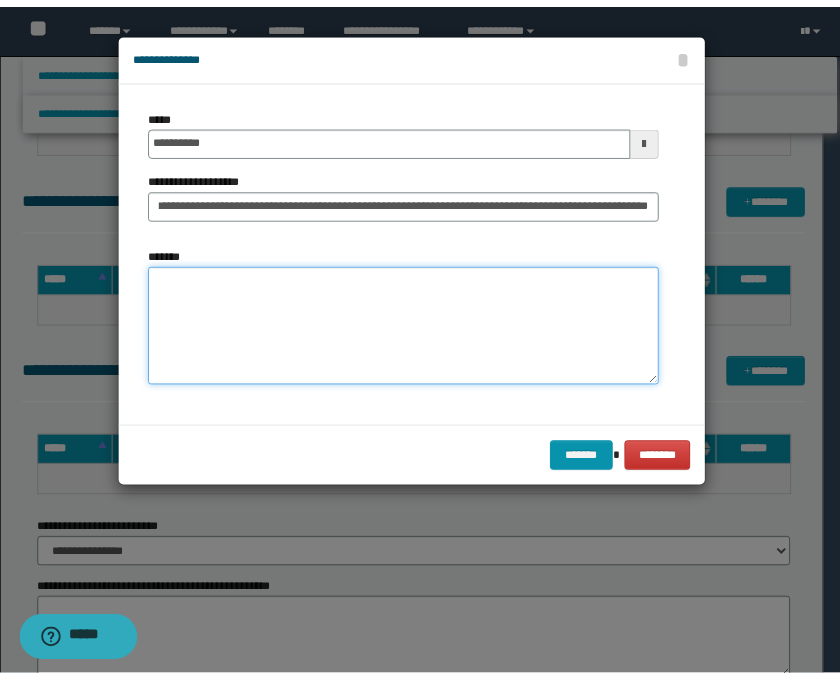 scroll, scrollTop: 0, scrollLeft: 0, axis: both 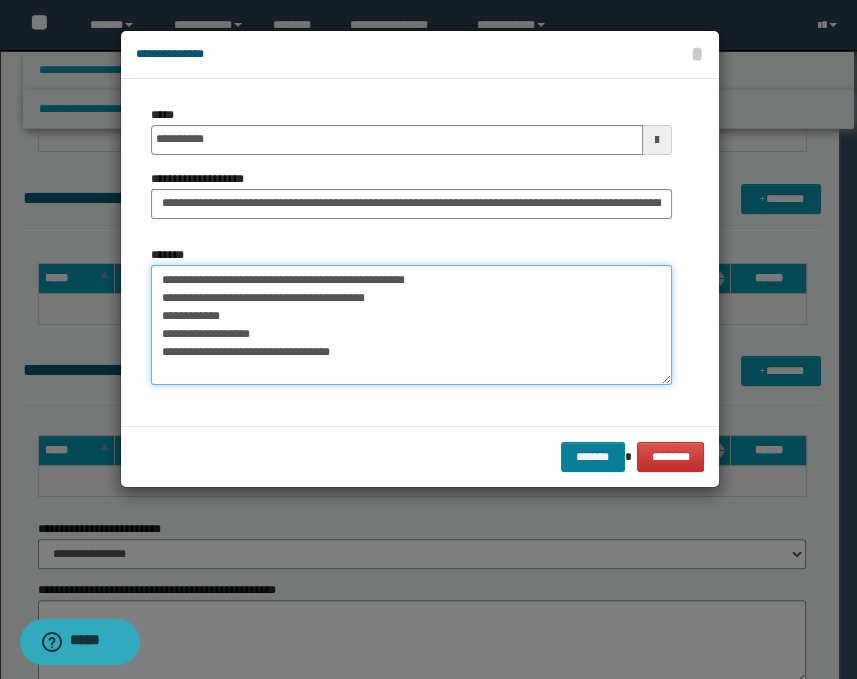 type on "**********" 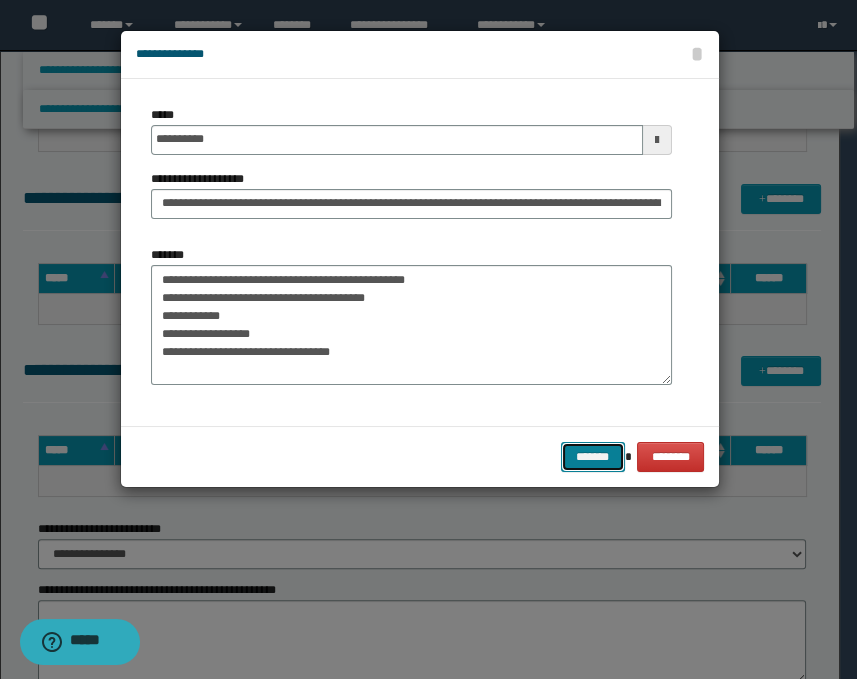 click on "*******" at bounding box center (593, 457) 